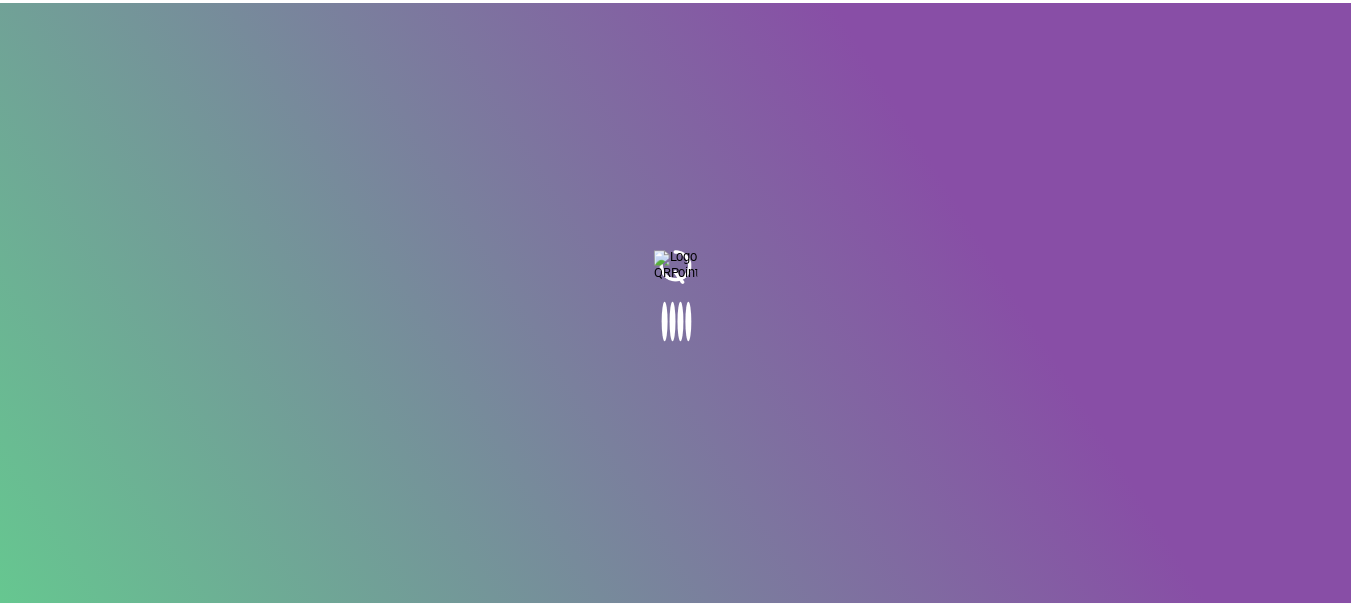 scroll, scrollTop: 0, scrollLeft: 0, axis: both 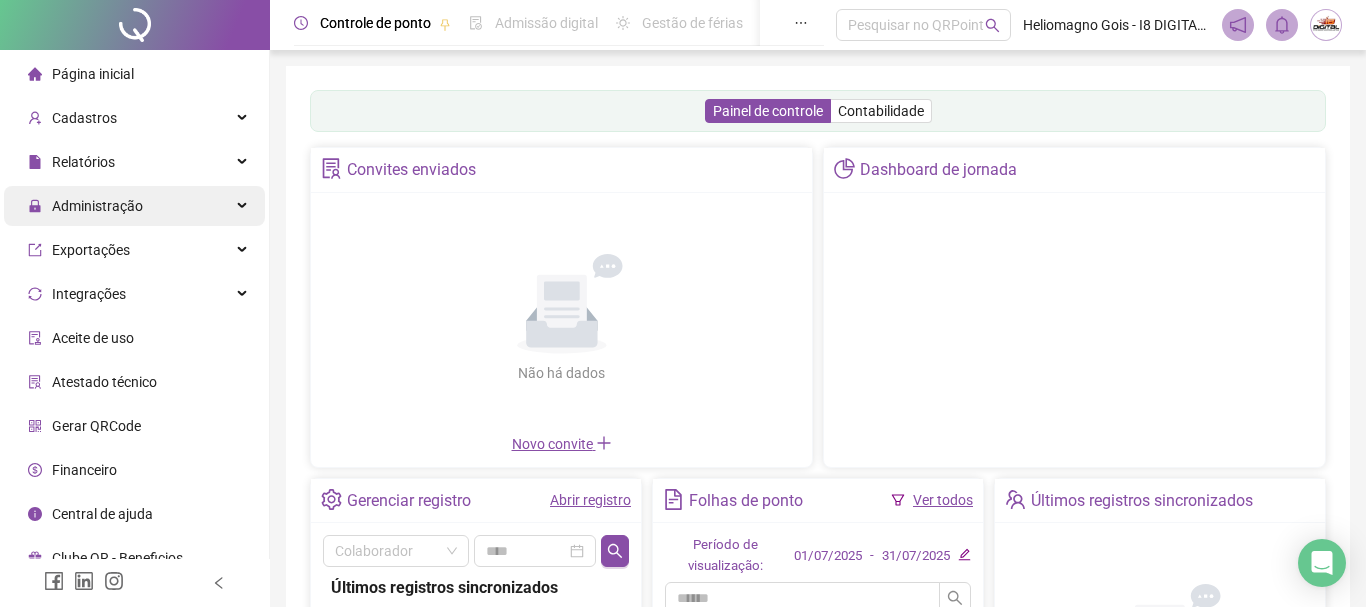 click on "Página inicial Cadastros Relatórios Administração Exportações Integrações Aceite de uso Atestado técnico Gerar QRCode Financeiro Central de ajuda Clube QR - Beneficios" at bounding box center (135, 316) 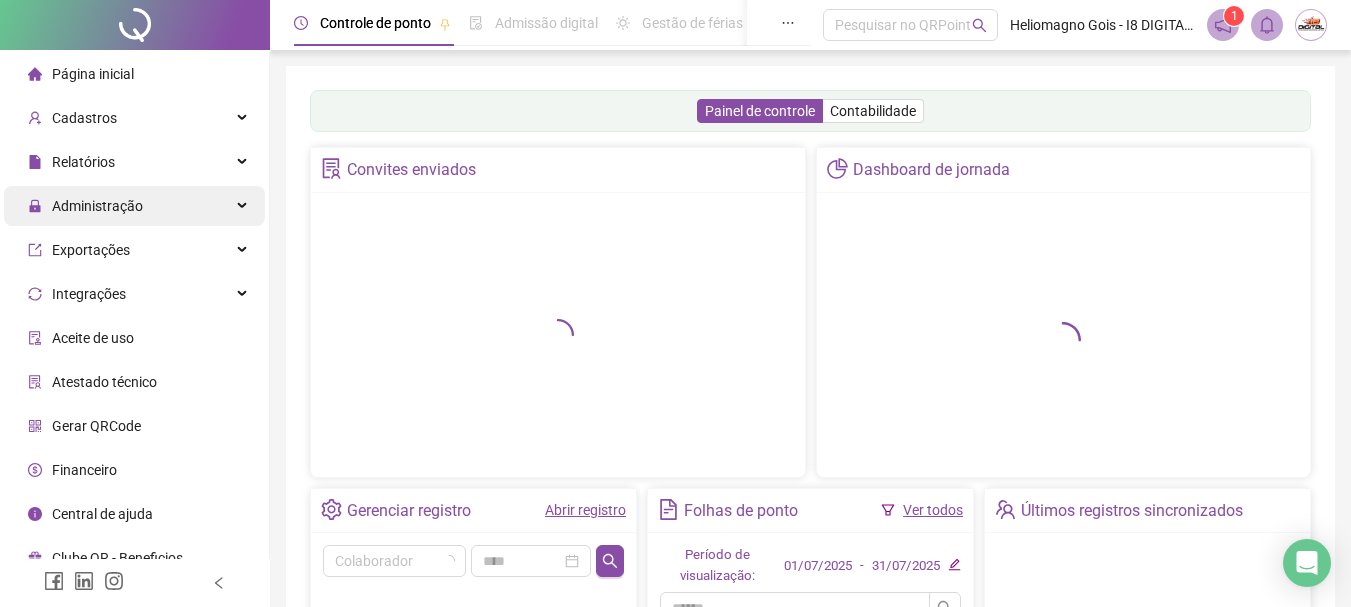 click on "Administração" at bounding box center (97, 206) 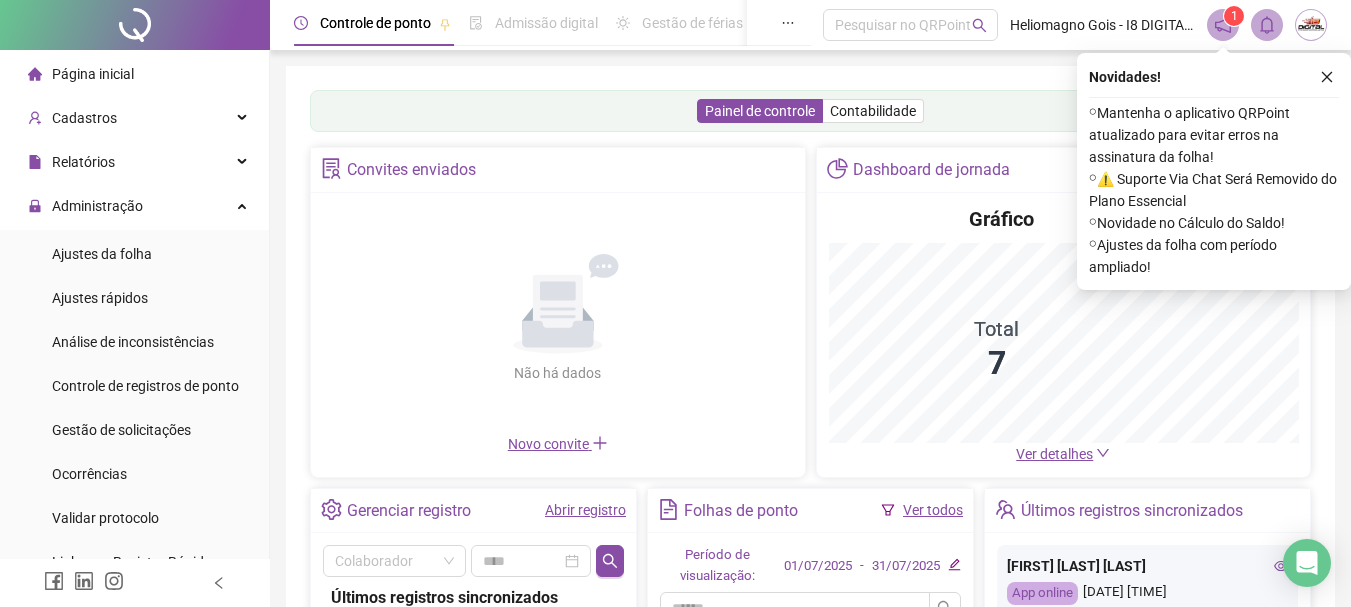 click on "Ajustes da folha" at bounding box center (102, 254) 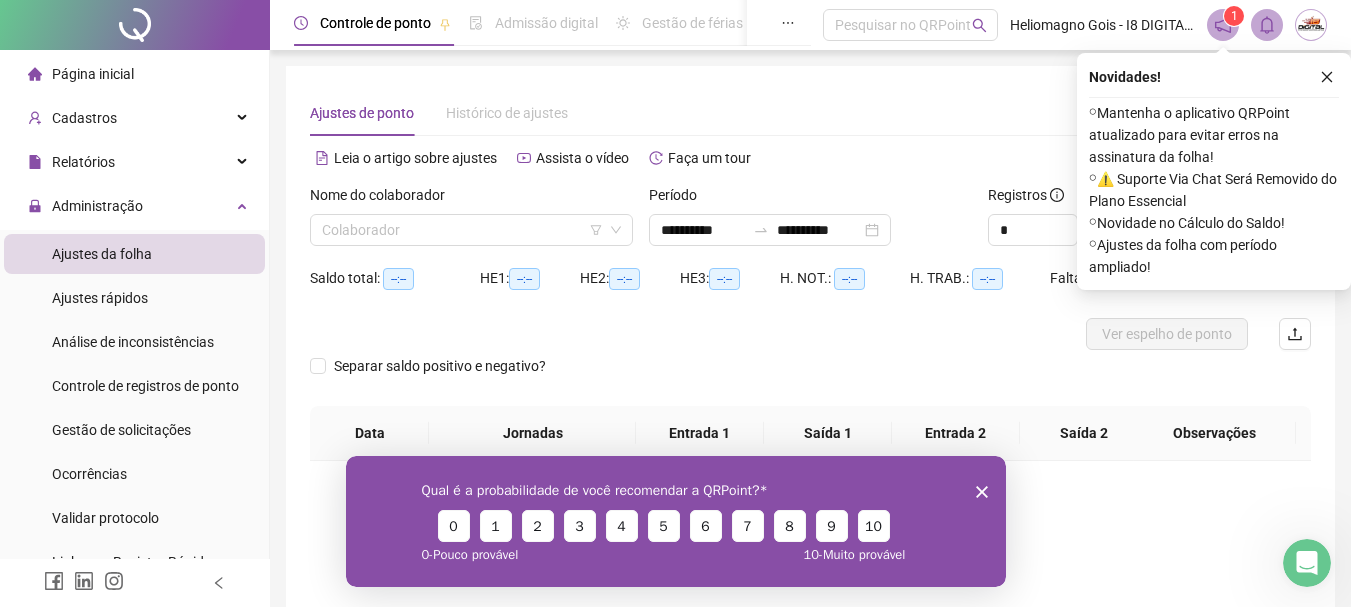 scroll, scrollTop: 0, scrollLeft: 0, axis: both 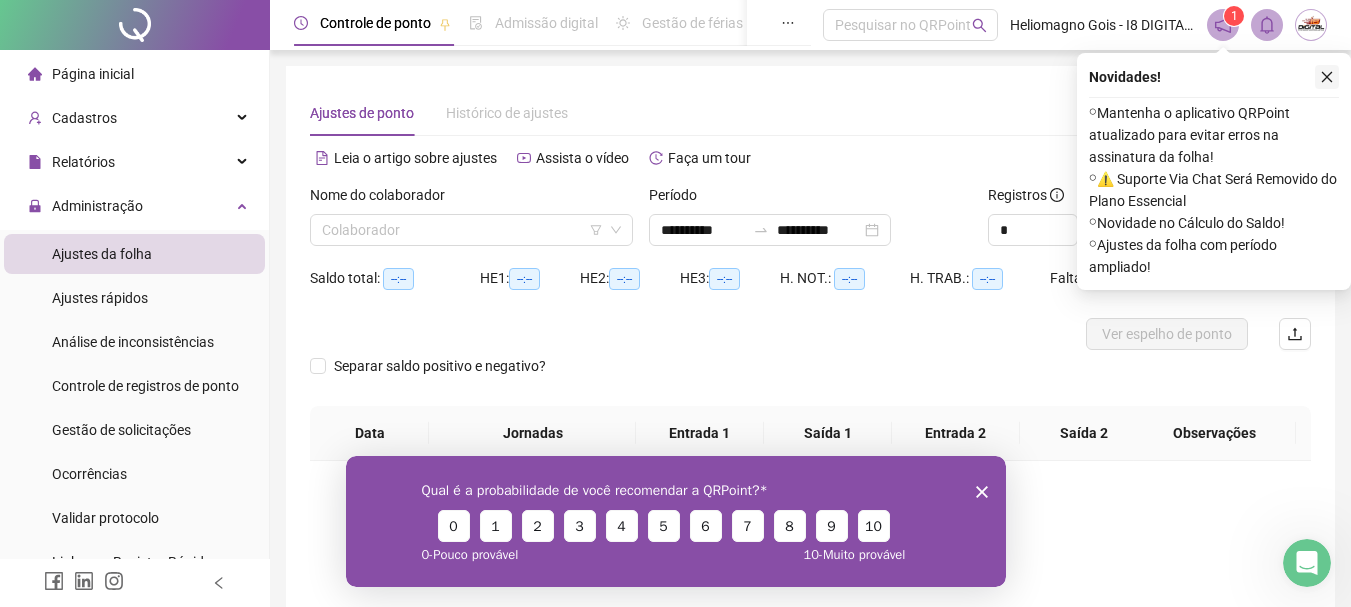 click at bounding box center (1327, 77) 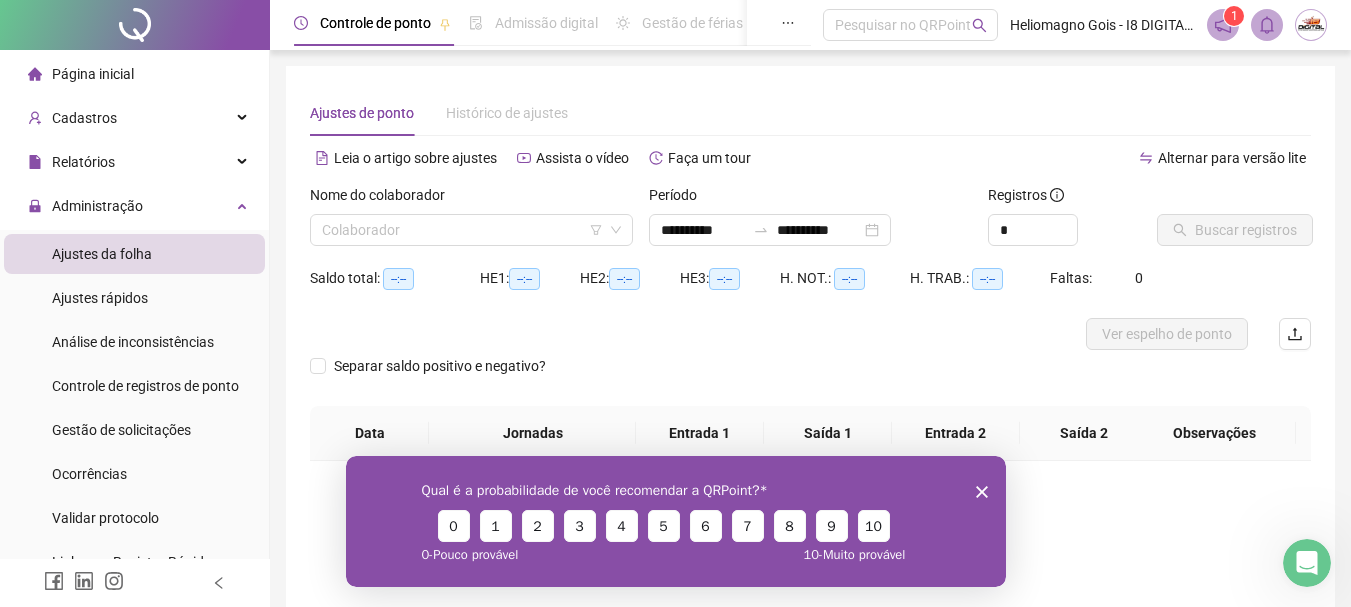 click on "**********" at bounding box center (810, 359) 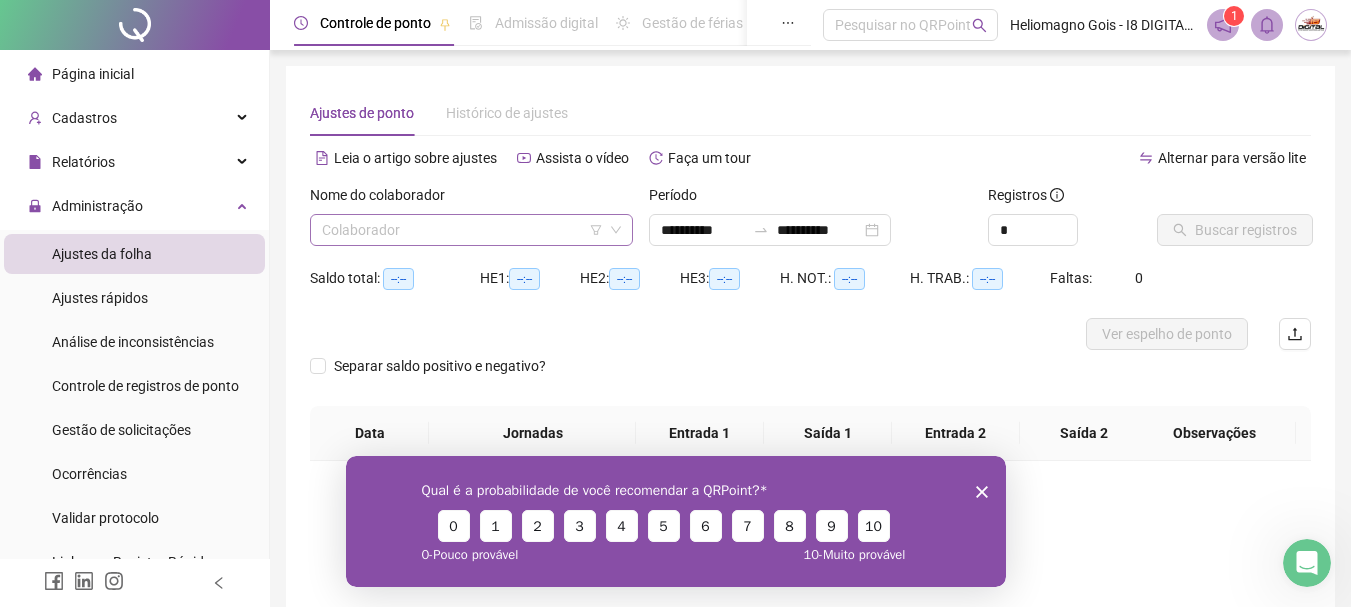 click at bounding box center [462, 230] 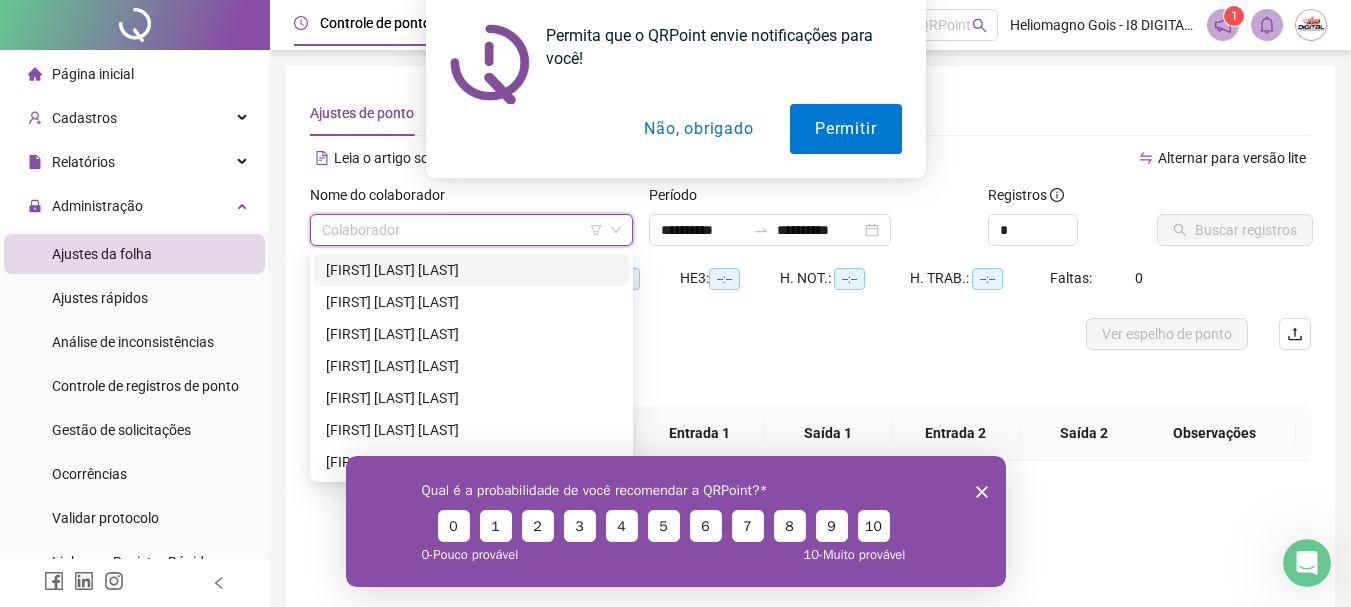 click on "[FIRST] [LAST] [LAST]" at bounding box center [471, 270] 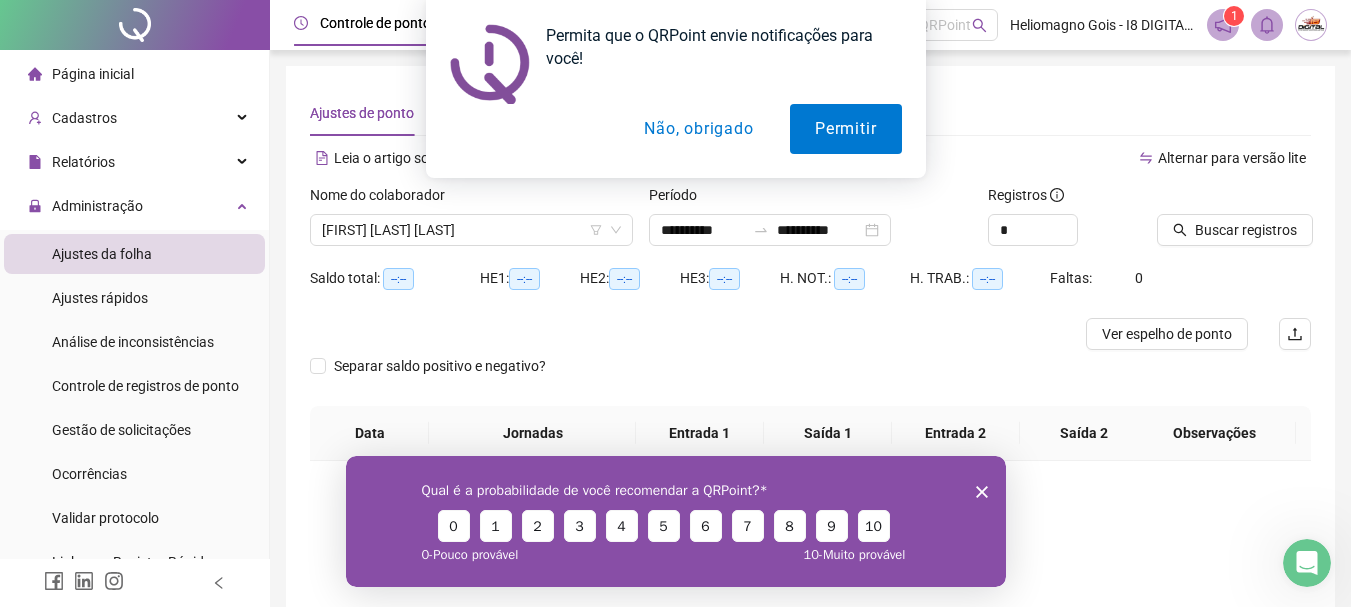 click on "Não, obrigado" at bounding box center [698, 129] 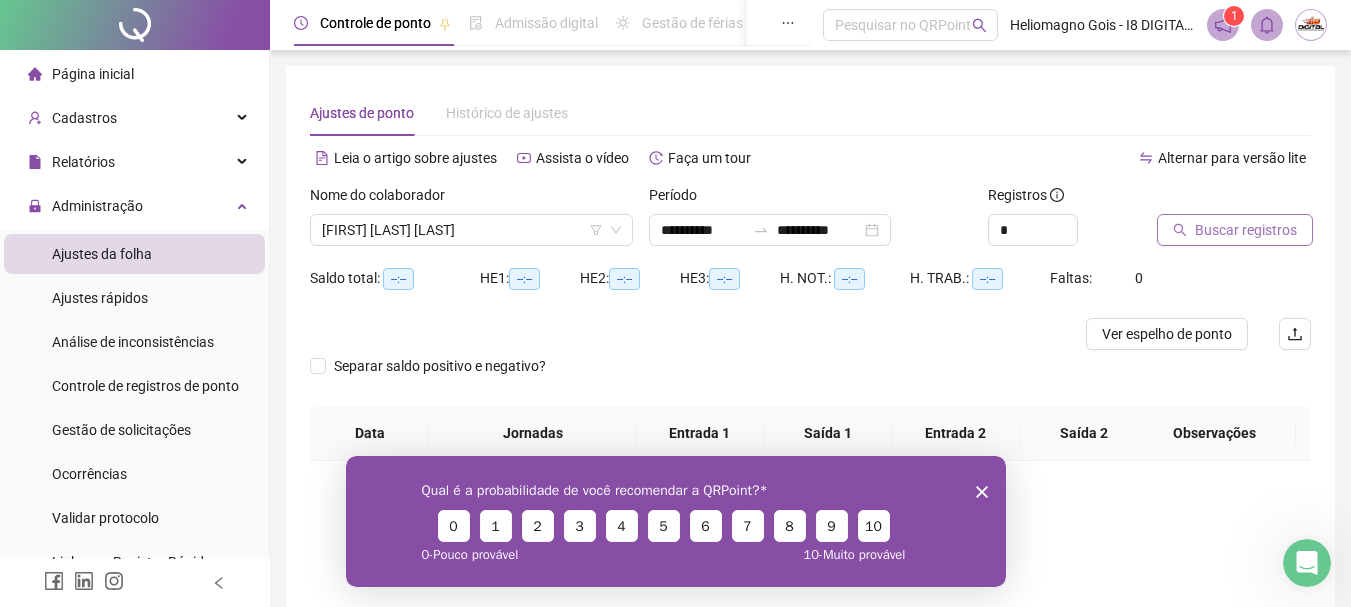 click 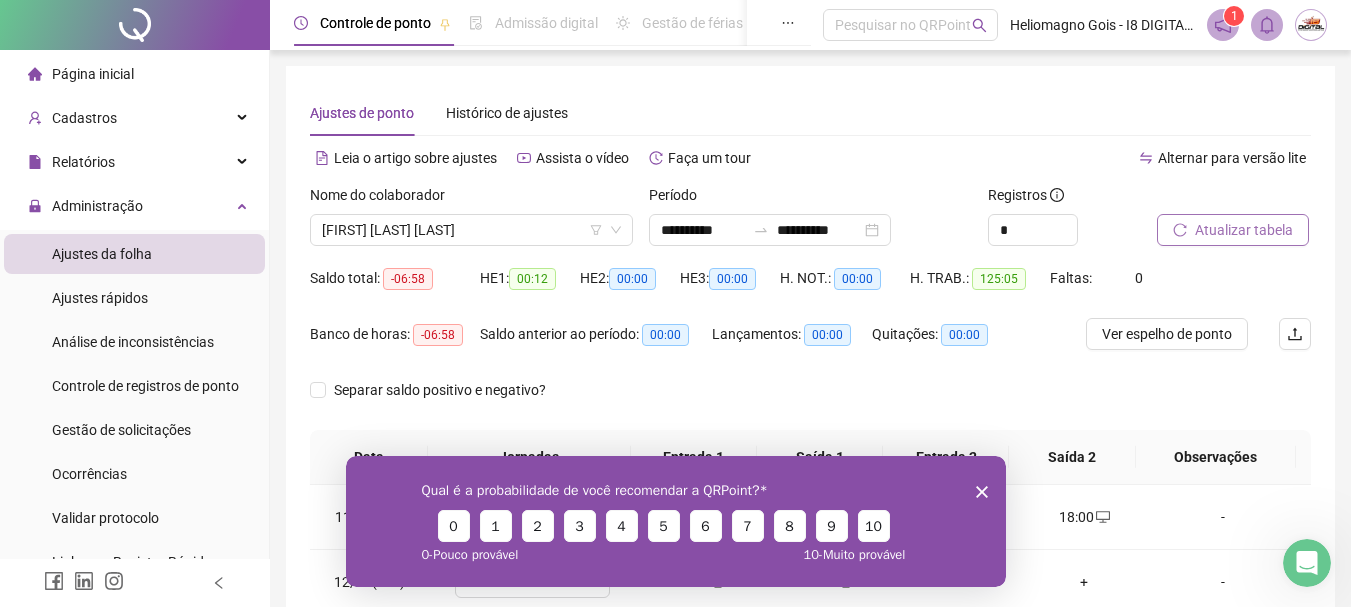 scroll, scrollTop: 415, scrollLeft: 0, axis: vertical 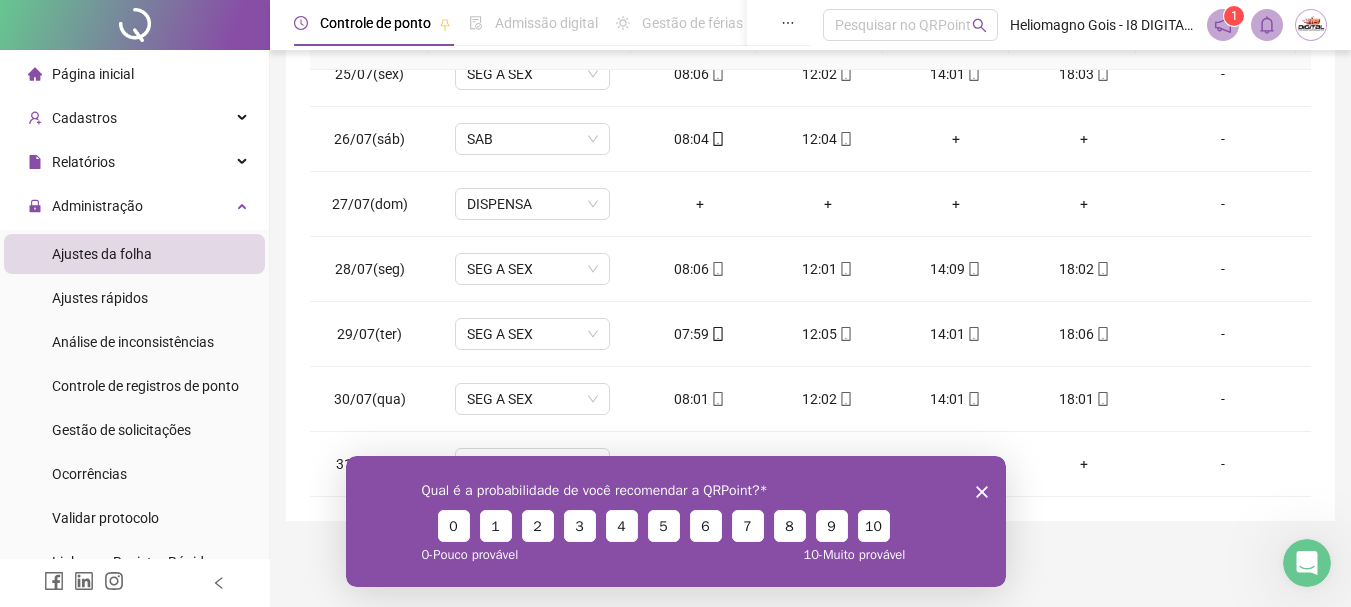 click on "Qual é a probabilidade de você recomendar a QRPoint? 0 1 2 3 4 5 6 7 8 9 10 0  -  Pouco provável 10  -  Muito provável" at bounding box center (675, 520) 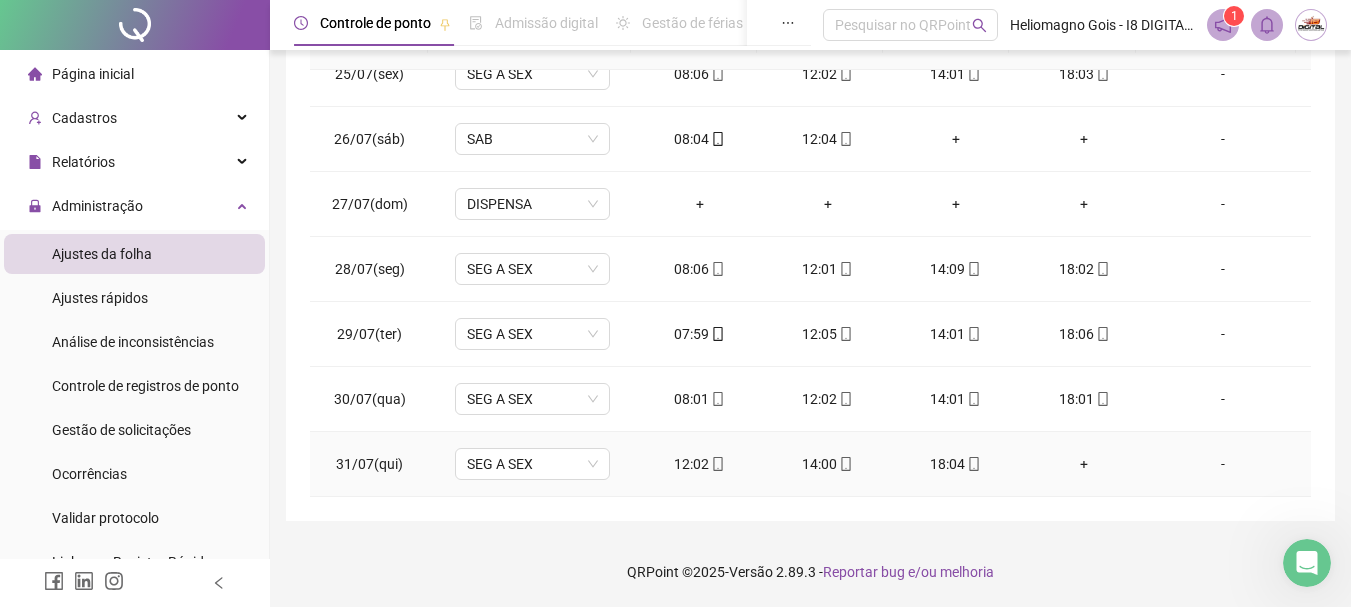 click on "+" at bounding box center [1084, 464] 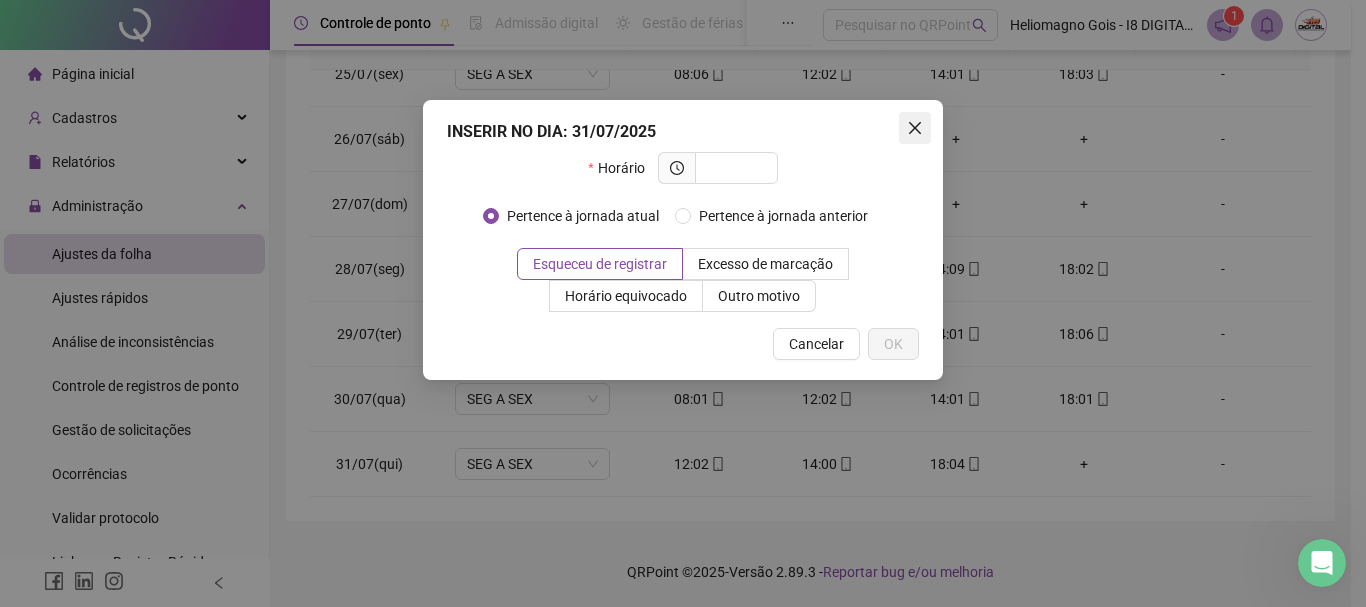 click 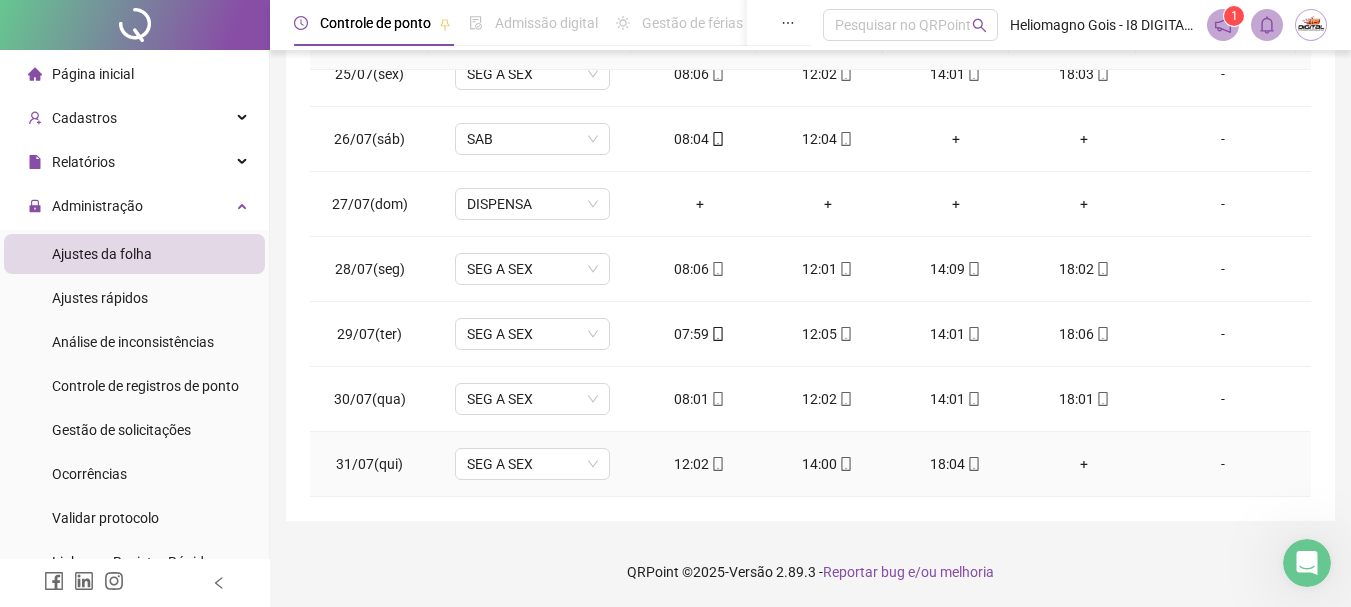 click on "+" at bounding box center [1084, 464] 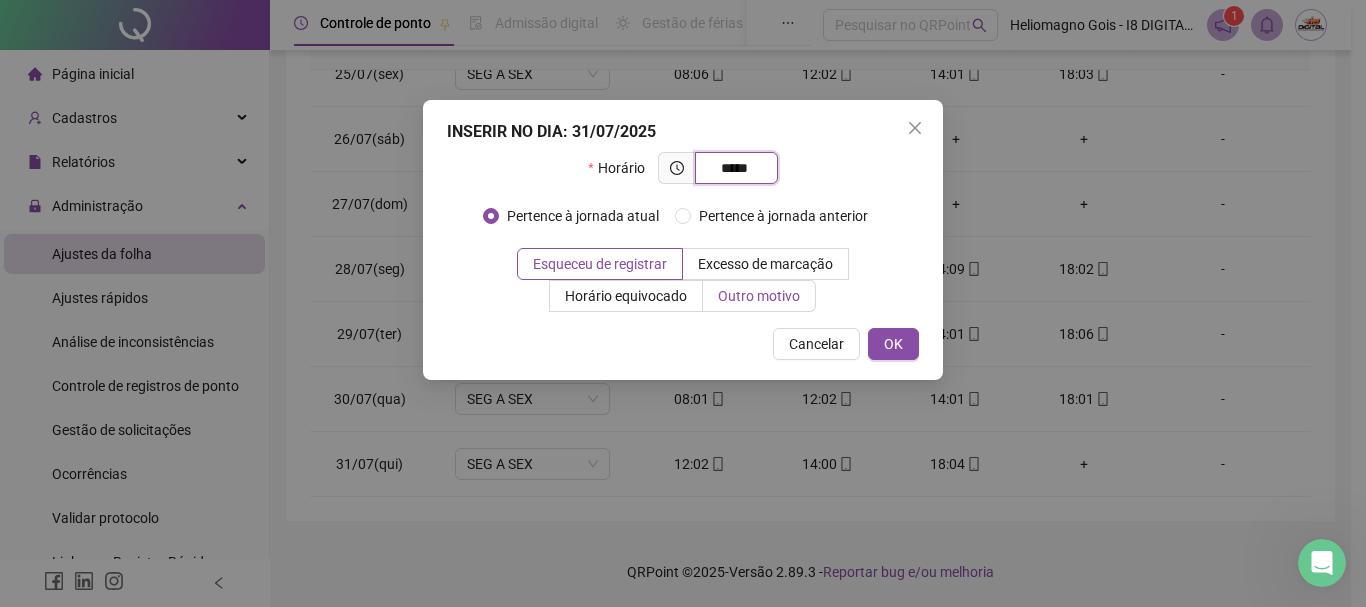 type on "*****" 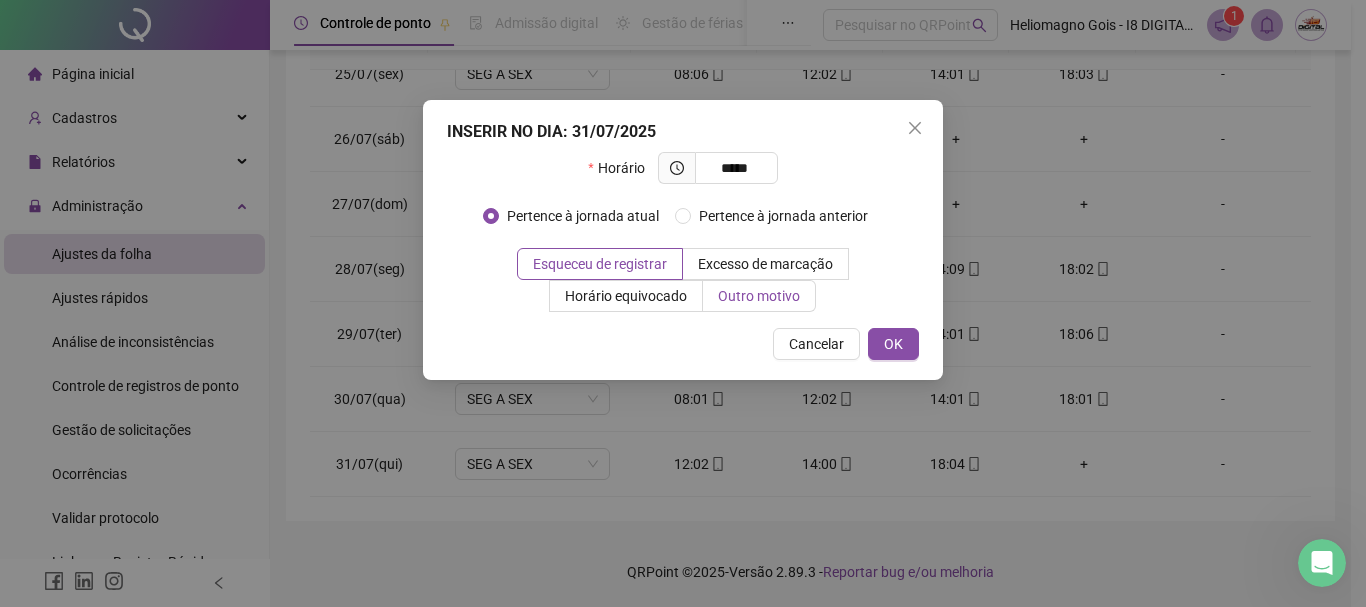 click on "Outro motivo" at bounding box center (759, 296) 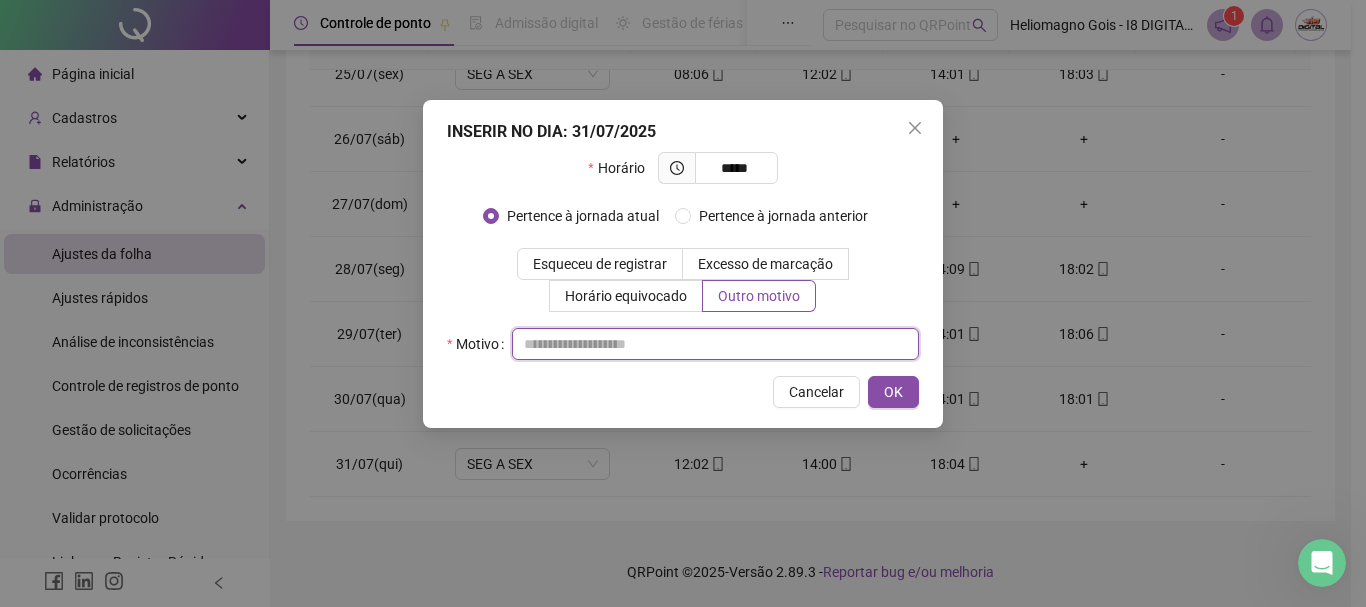 click at bounding box center (715, 344) 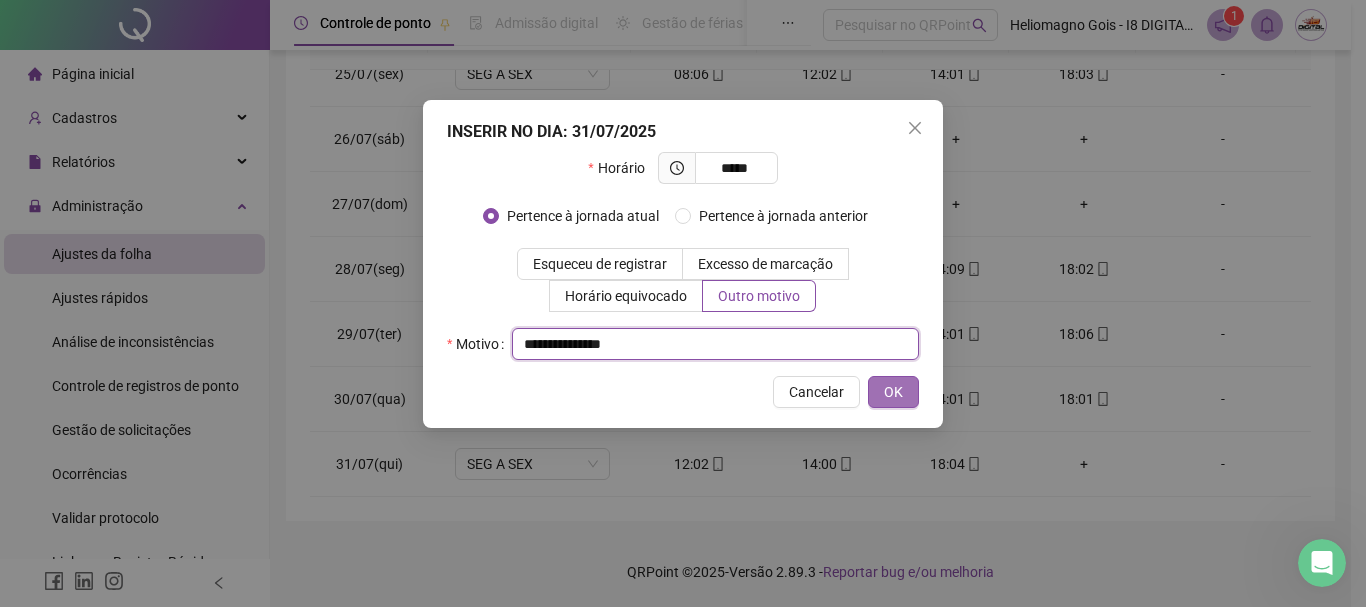 type on "**********" 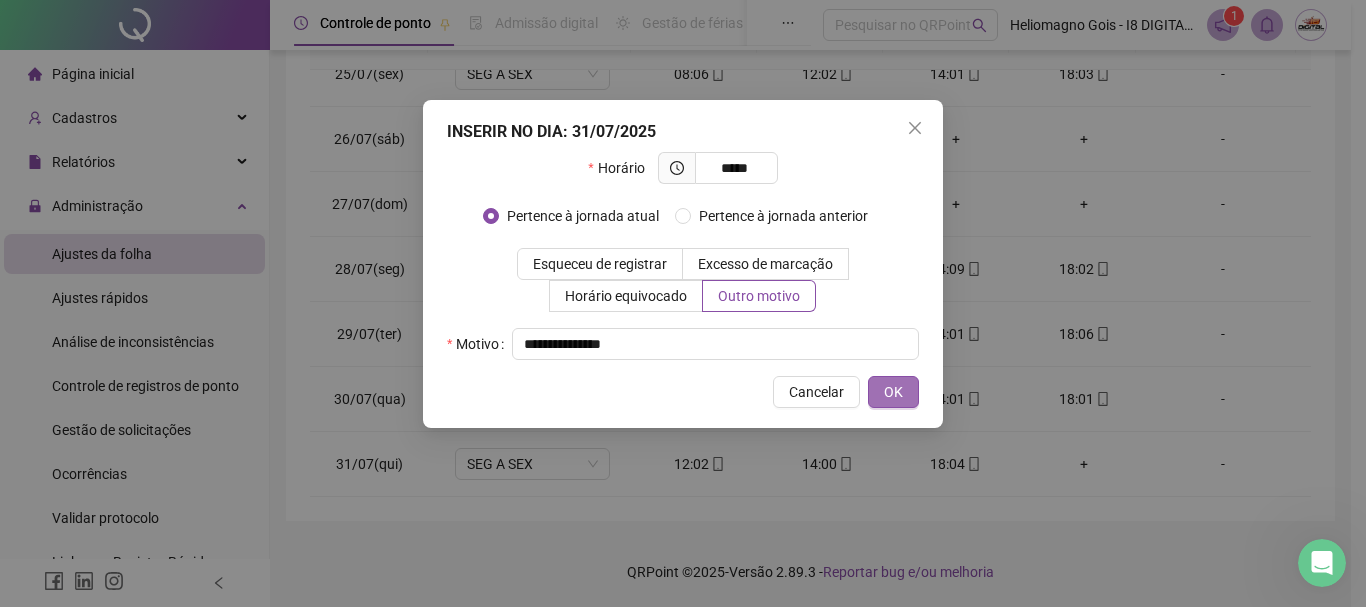click on "OK" at bounding box center [893, 392] 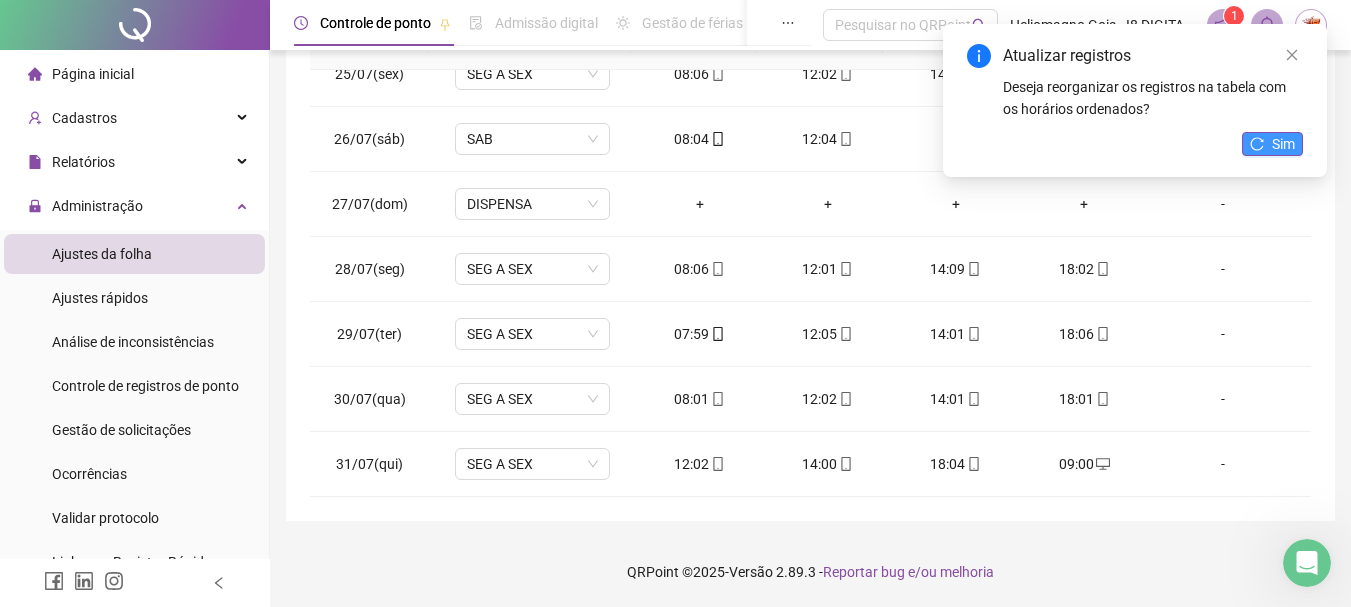 click 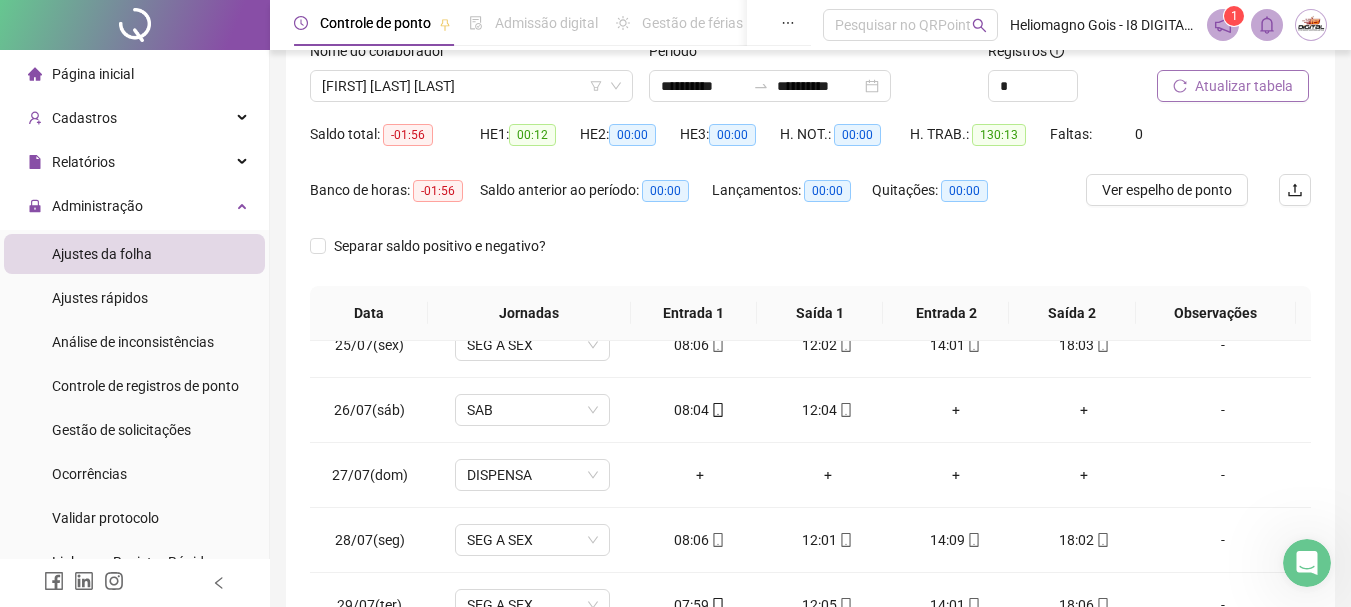scroll, scrollTop: 115, scrollLeft: 0, axis: vertical 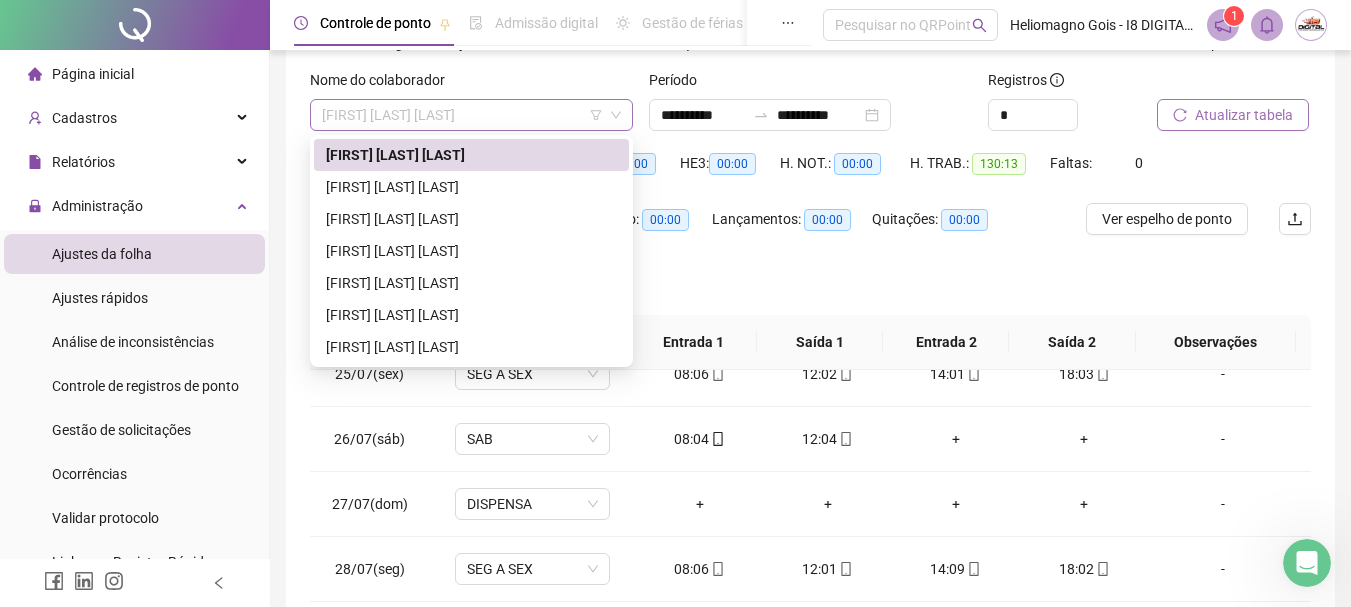 click on "[FIRST] [LAST] [LAST]" at bounding box center [471, 115] 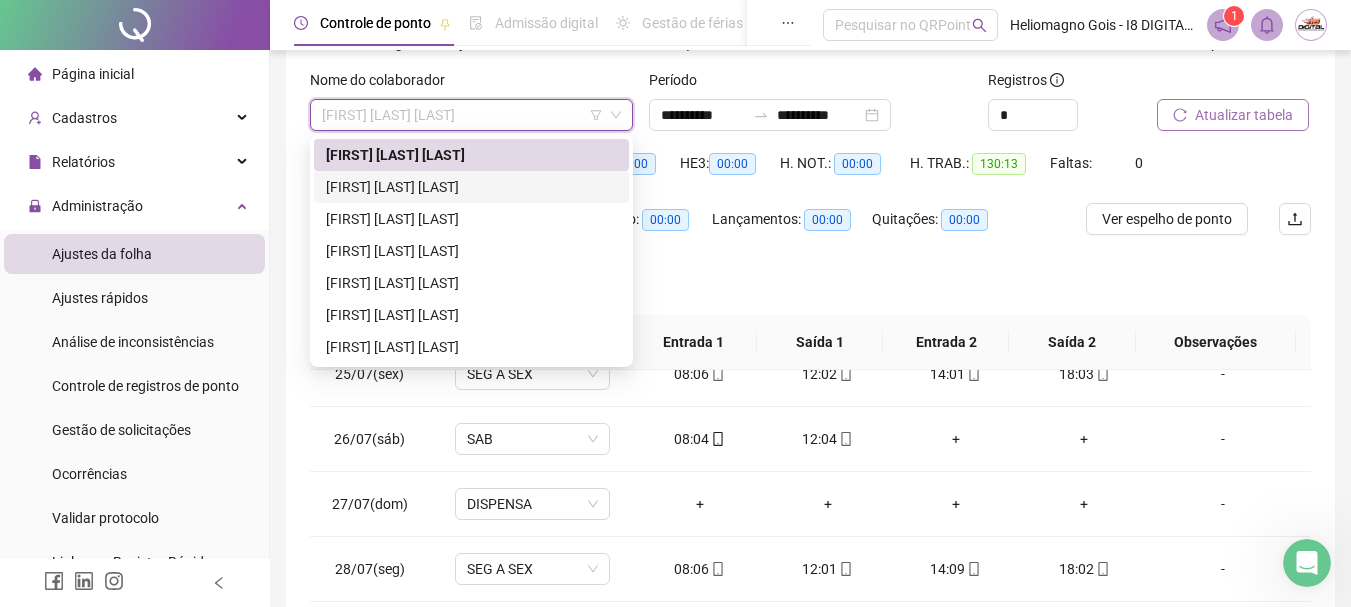 click on "[FIRST] [LAST] [LAST]" at bounding box center [471, 187] 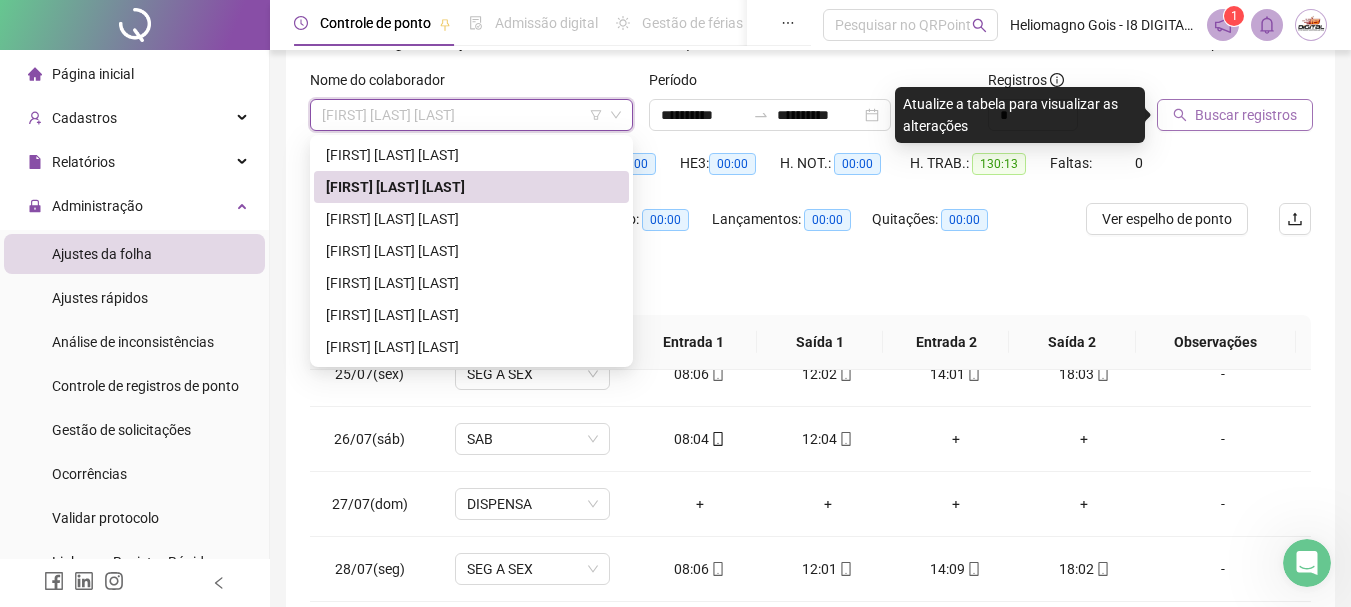 click on "[FIRST] [LAST] [LAST]" at bounding box center [471, 115] 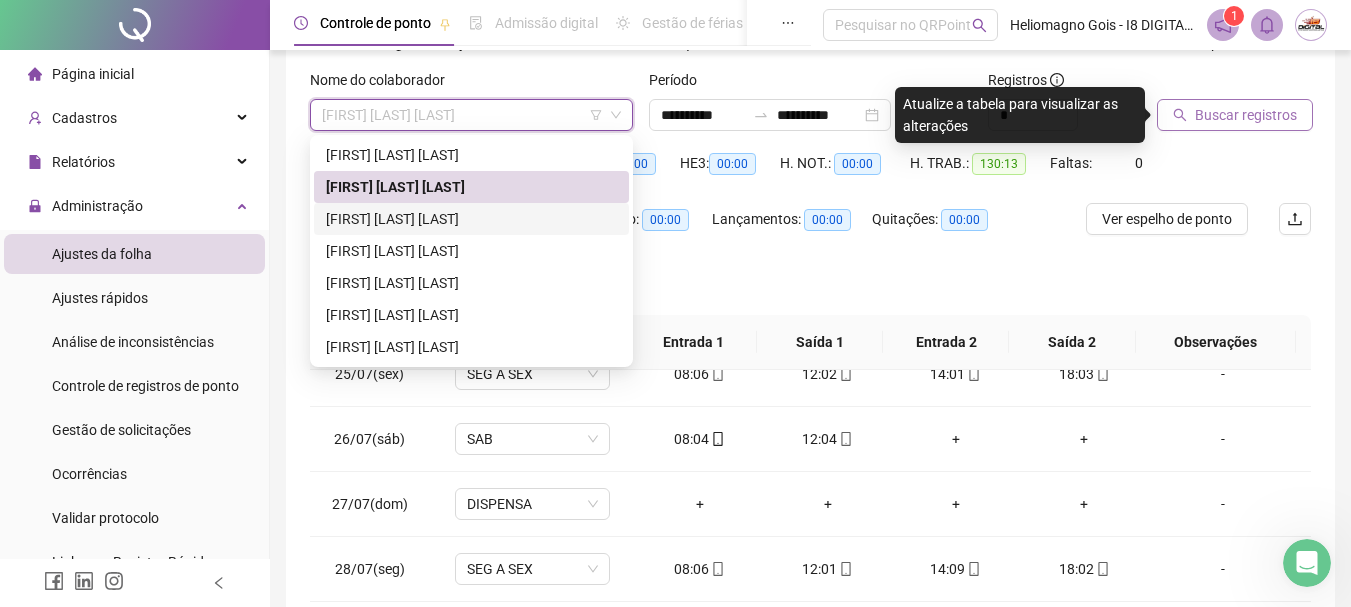 click on "[FIRST] [LAST] [LAST]" at bounding box center [471, 219] 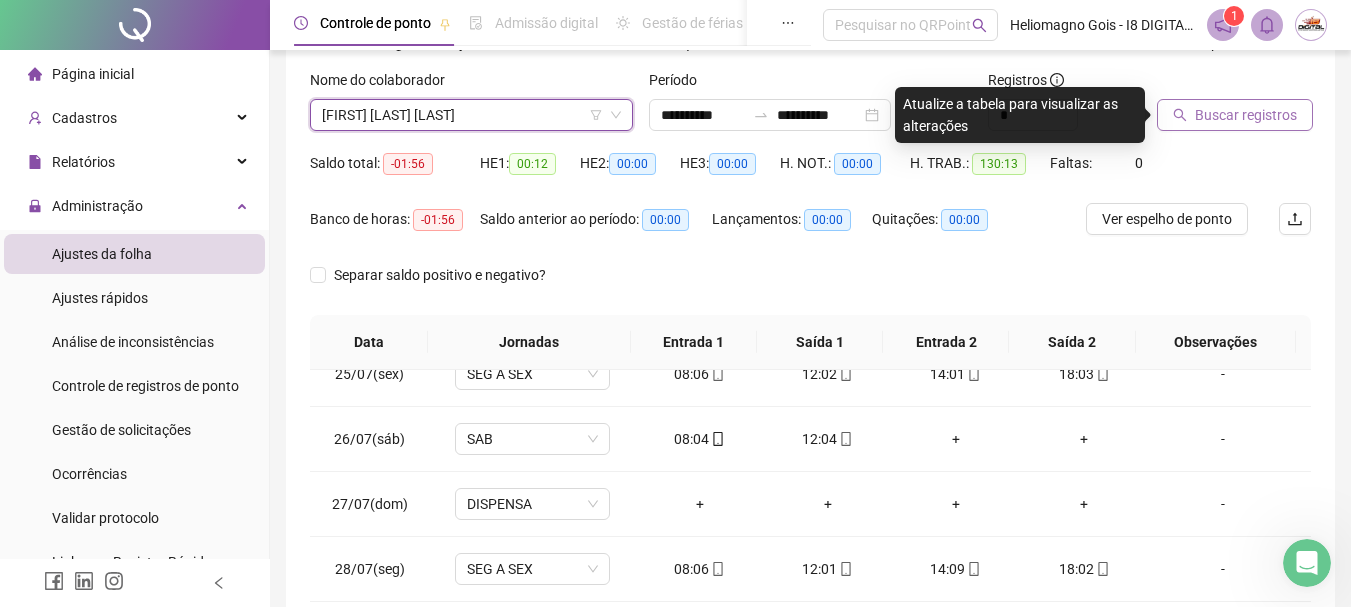 click on "Buscar registros" at bounding box center [1246, 115] 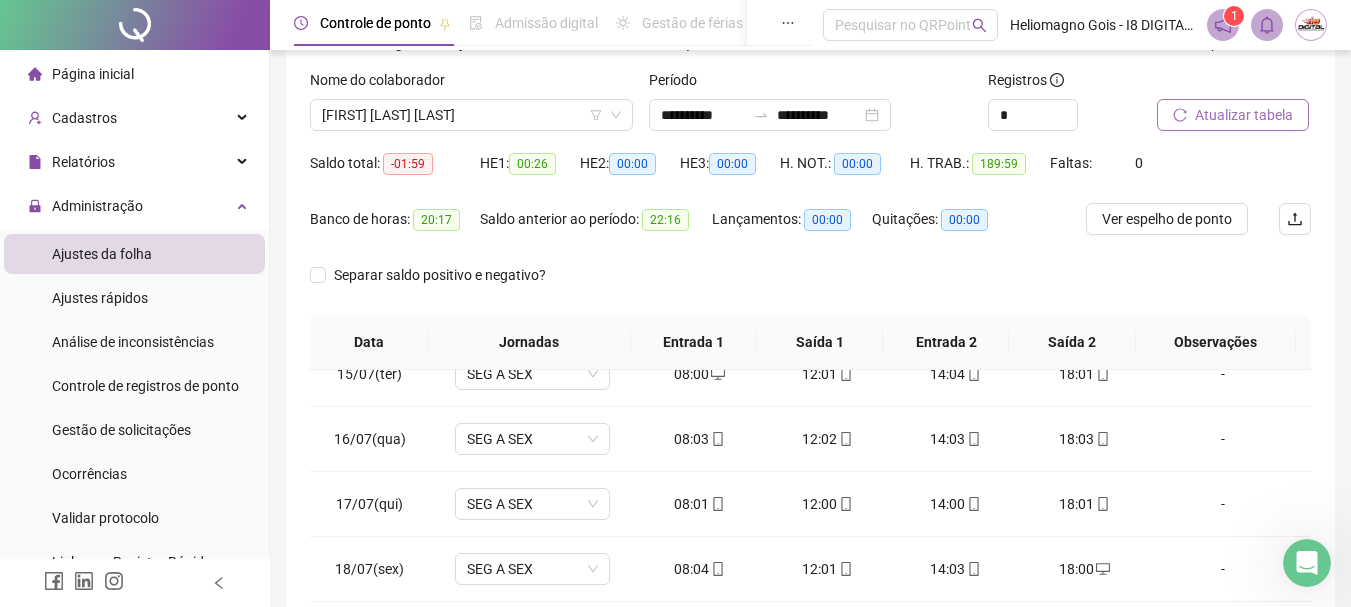 scroll, scrollTop: 415, scrollLeft: 0, axis: vertical 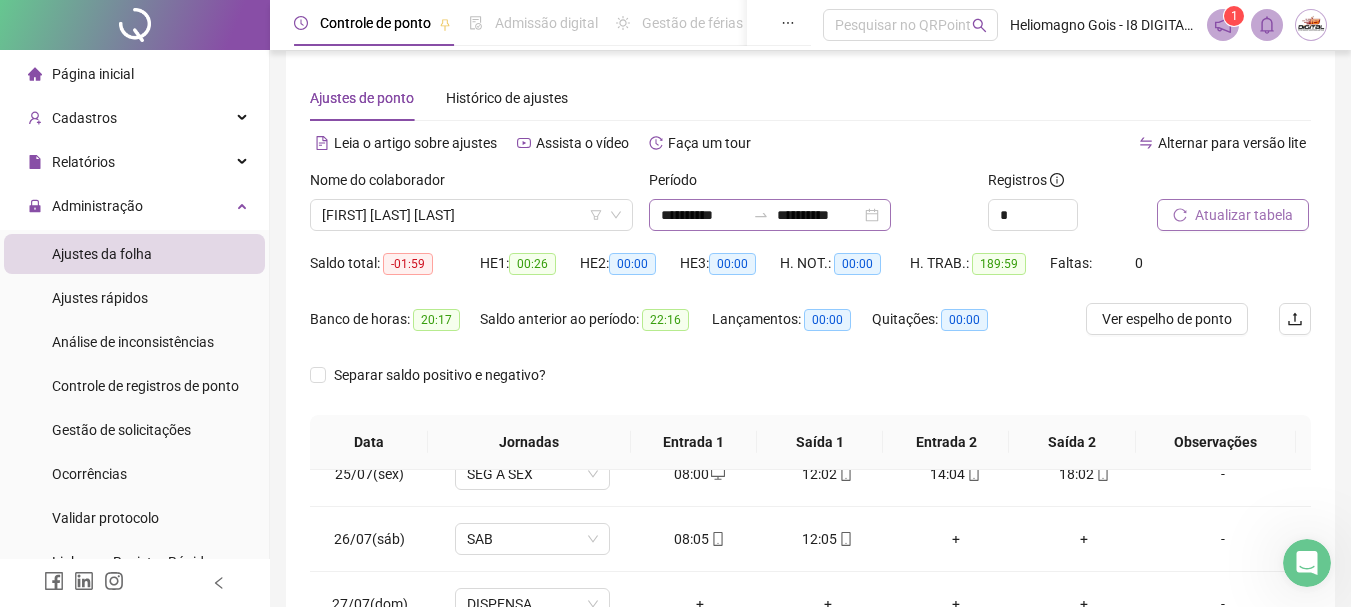 click on "**********" at bounding box center [770, 215] 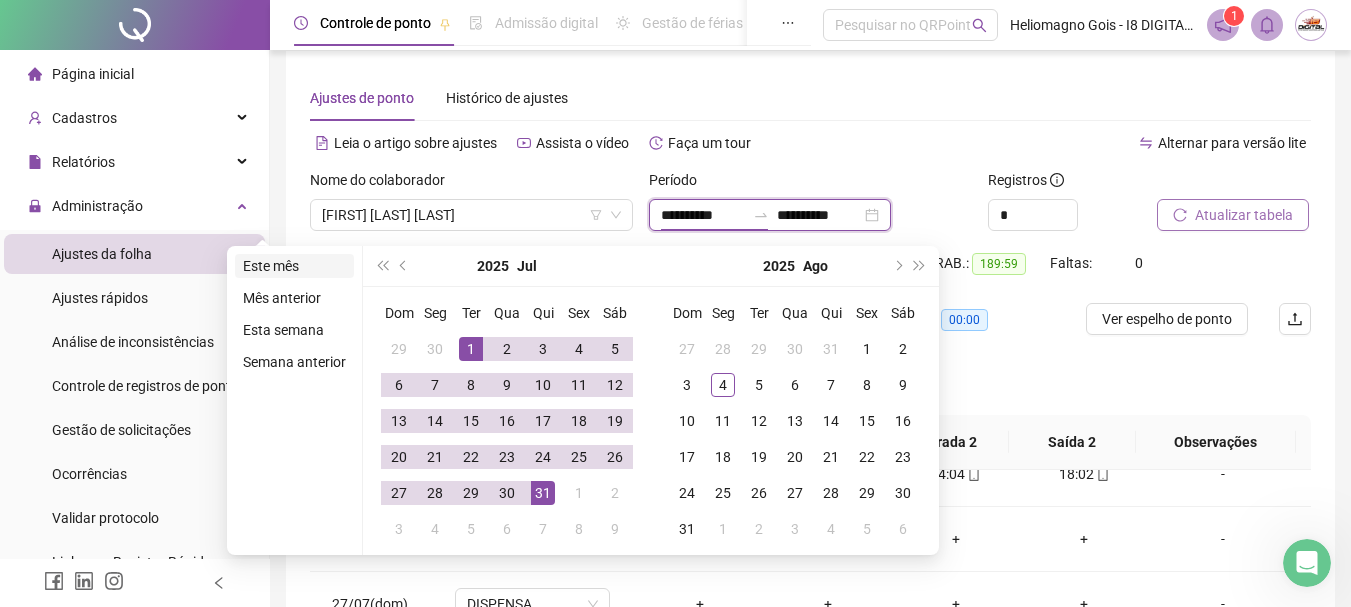 type on "**********" 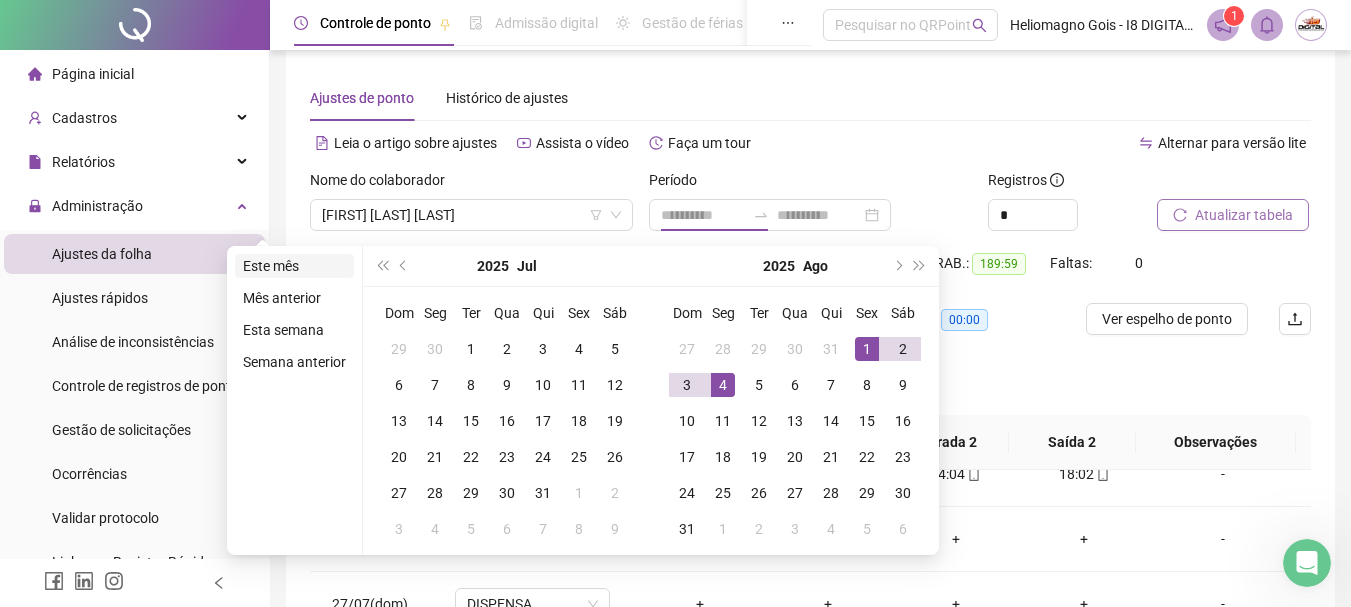 click on "Este mês" at bounding box center [294, 266] 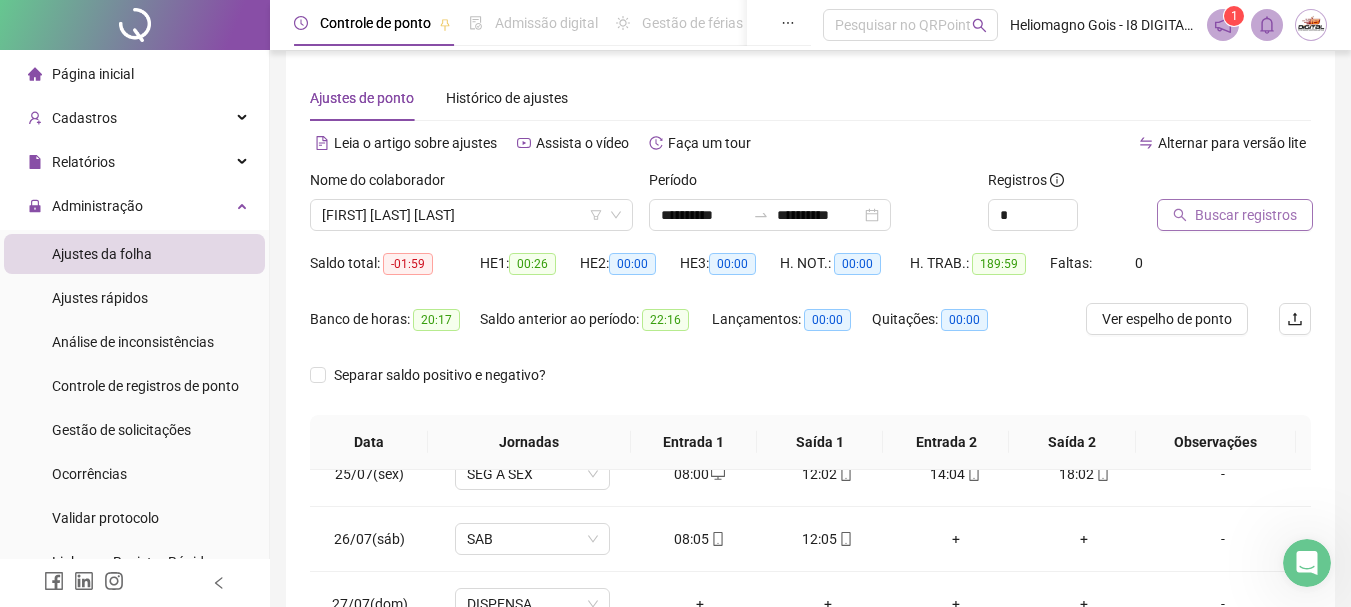click on "Buscar registros" at bounding box center [1246, 215] 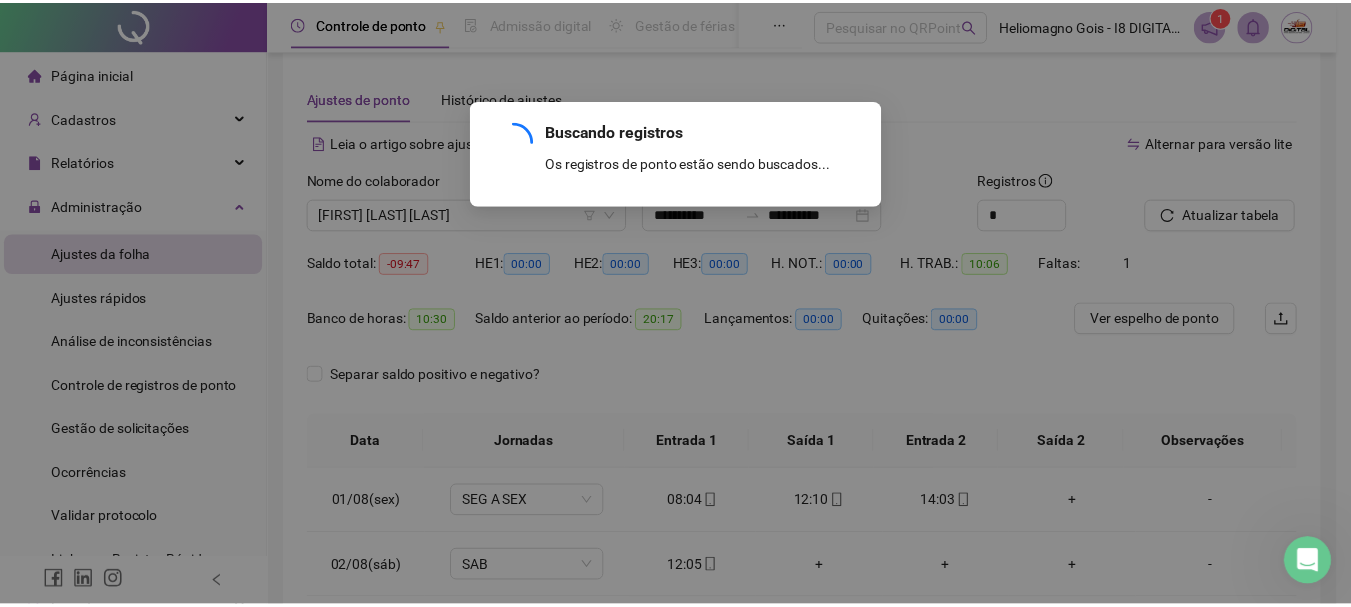 scroll, scrollTop: 0, scrollLeft: 0, axis: both 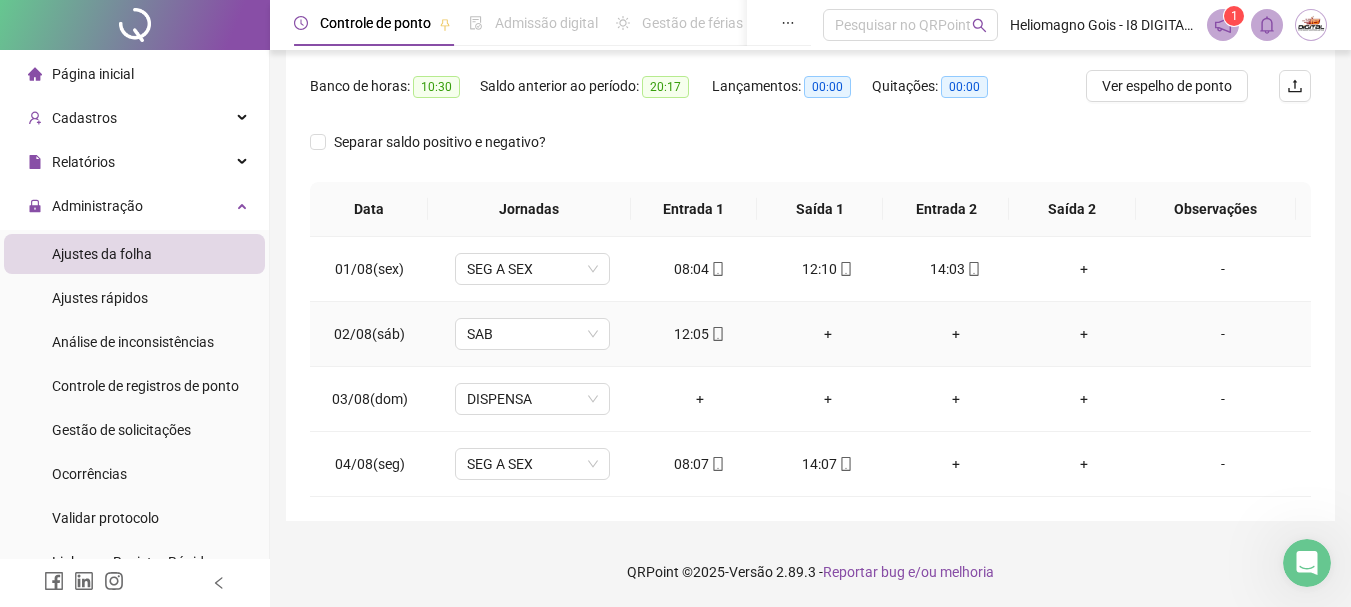 click on "+" at bounding box center (828, 334) 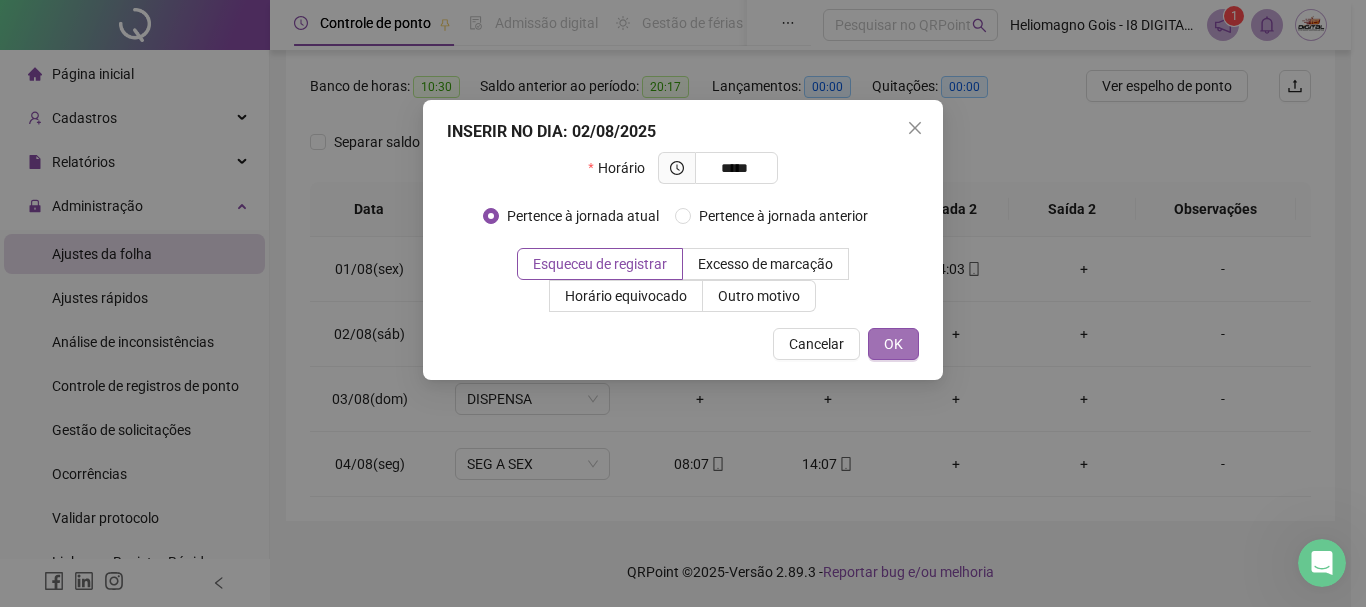 type on "*****" 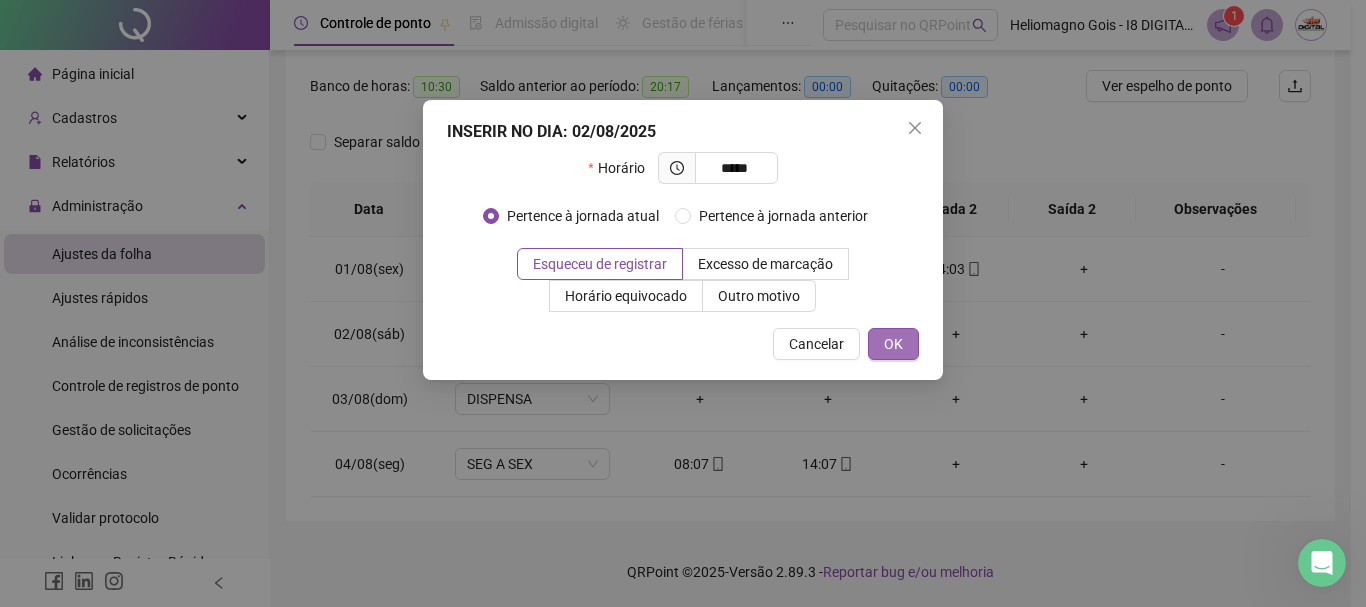 click on "OK" at bounding box center [893, 344] 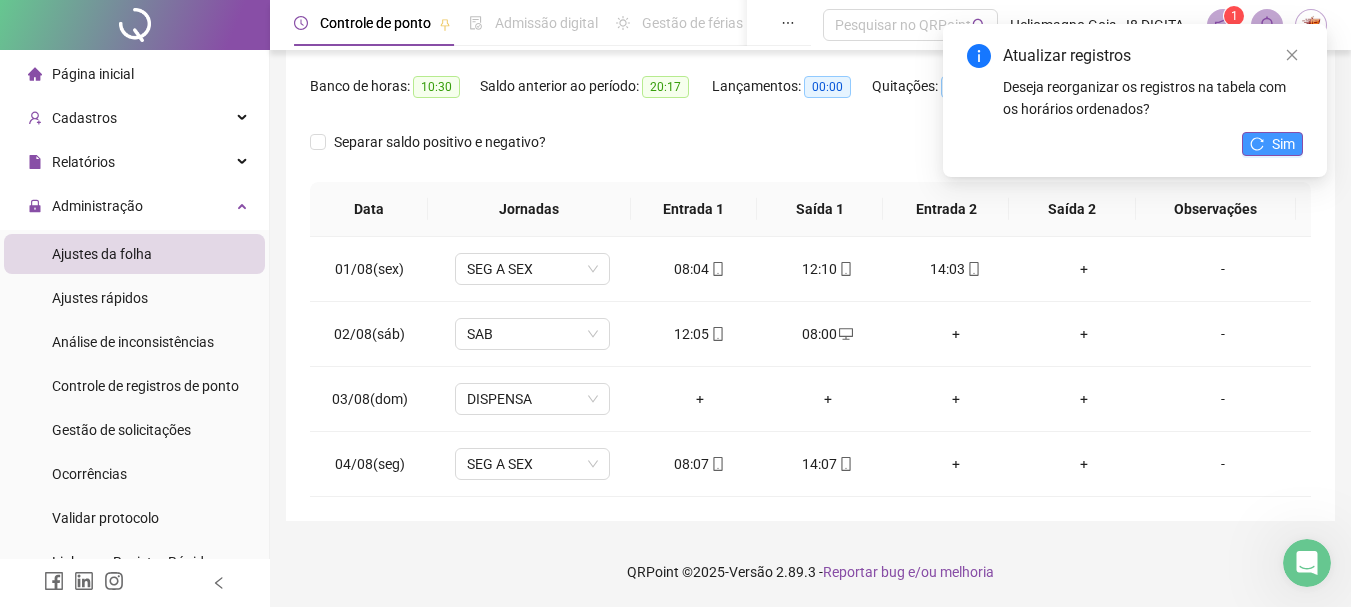 click on "Sim" at bounding box center [1272, 144] 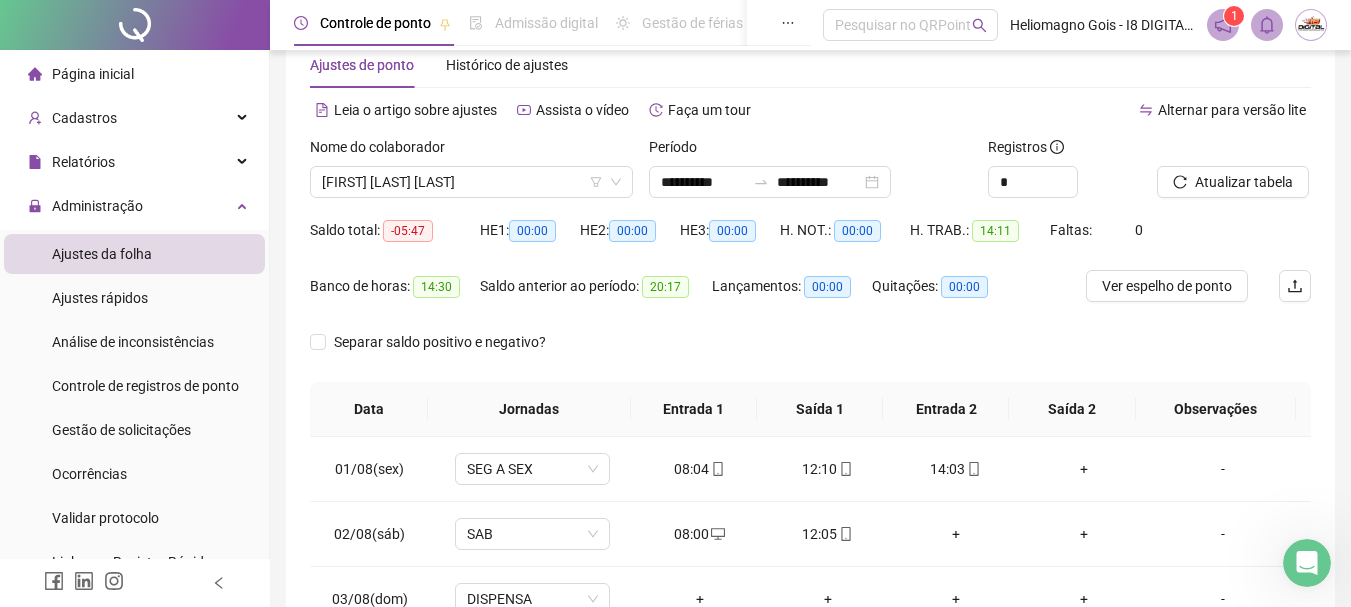 scroll, scrollTop: 248, scrollLeft: 0, axis: vertical 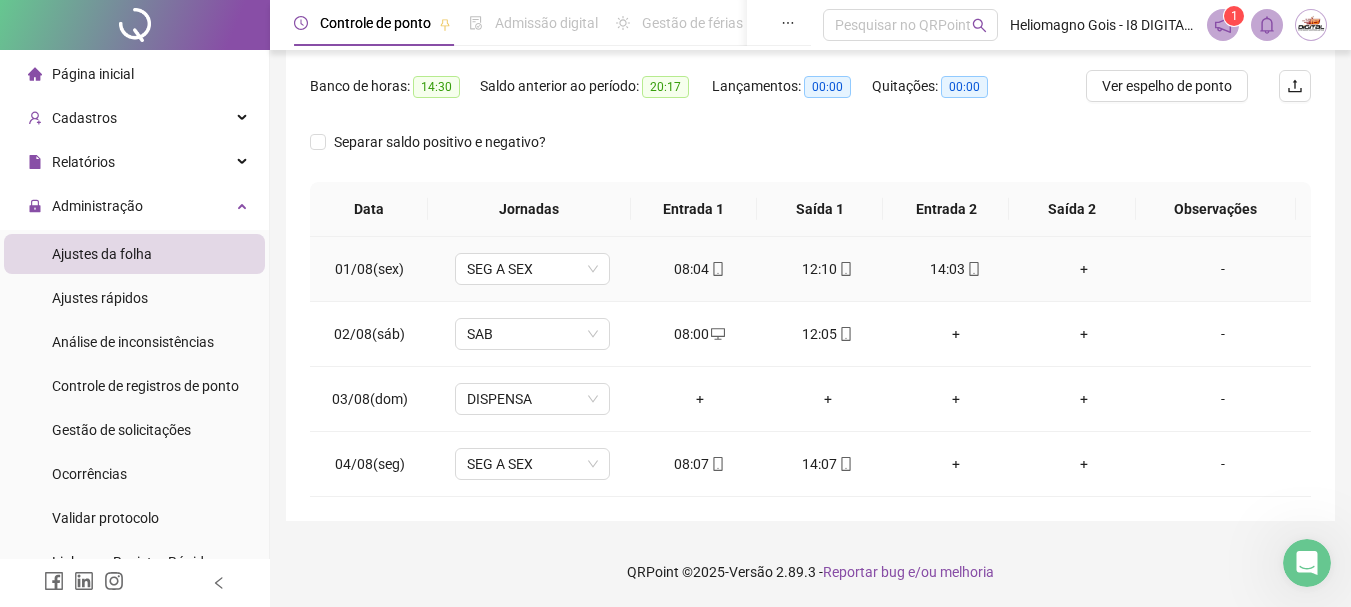 click on "+" at bounding box center (1084, 269) 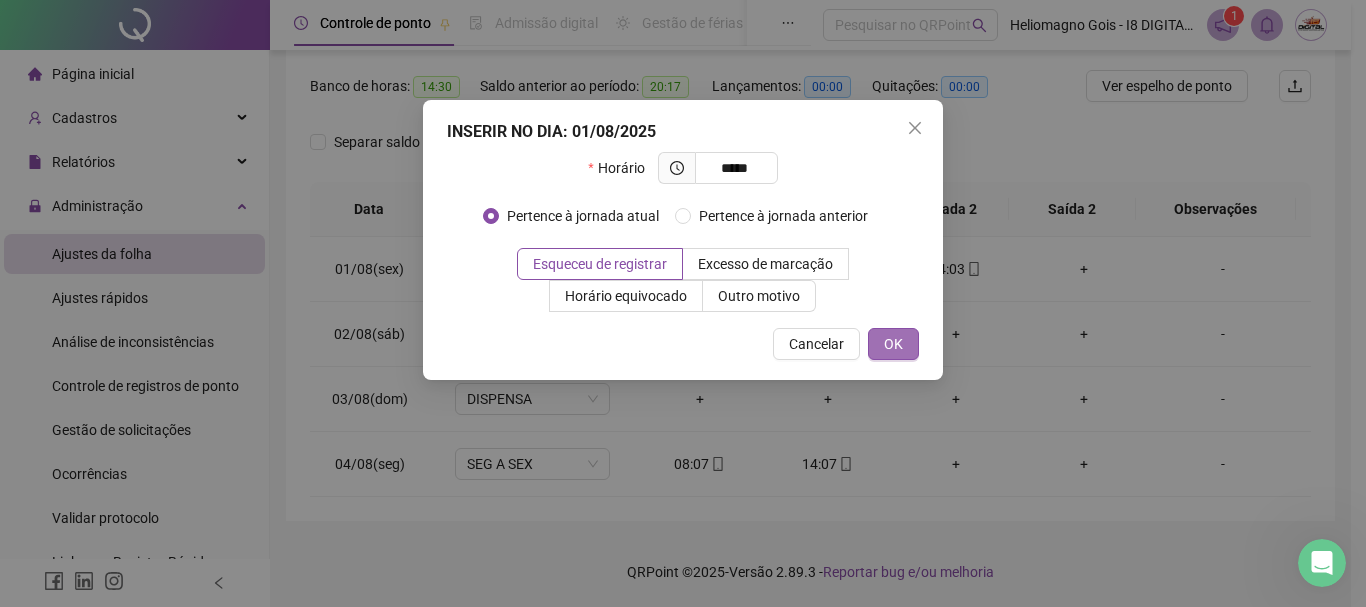 type on "*****" 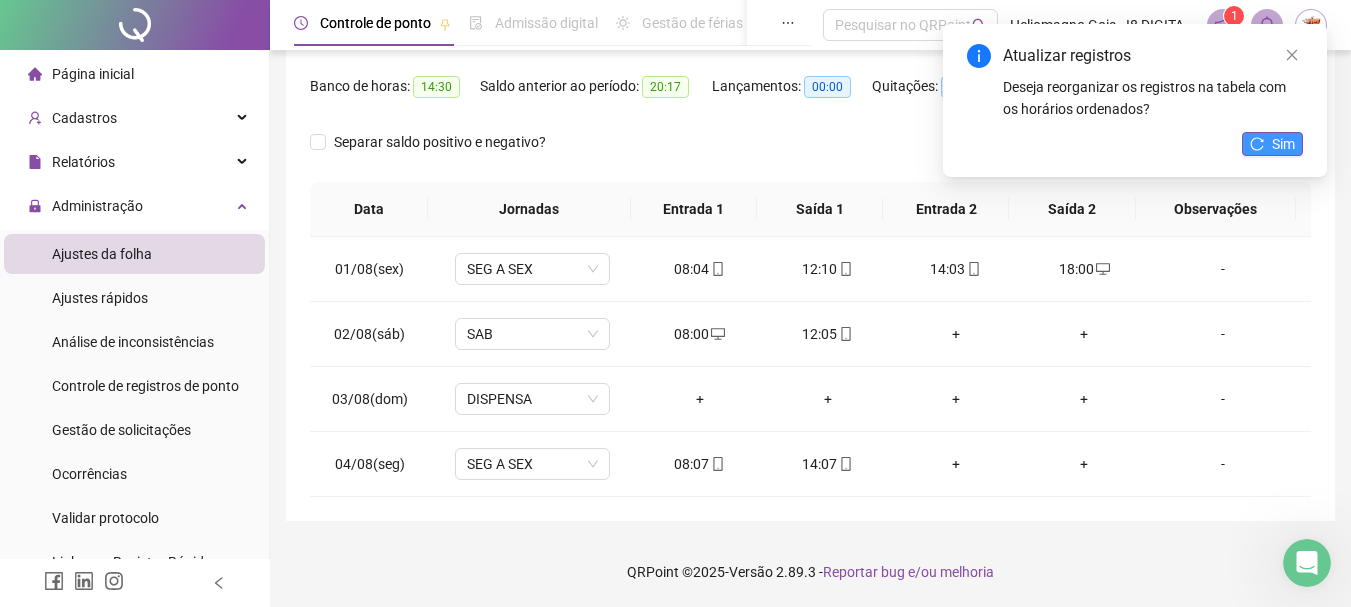 click on "Sim" at bounding box center [1272, 144] 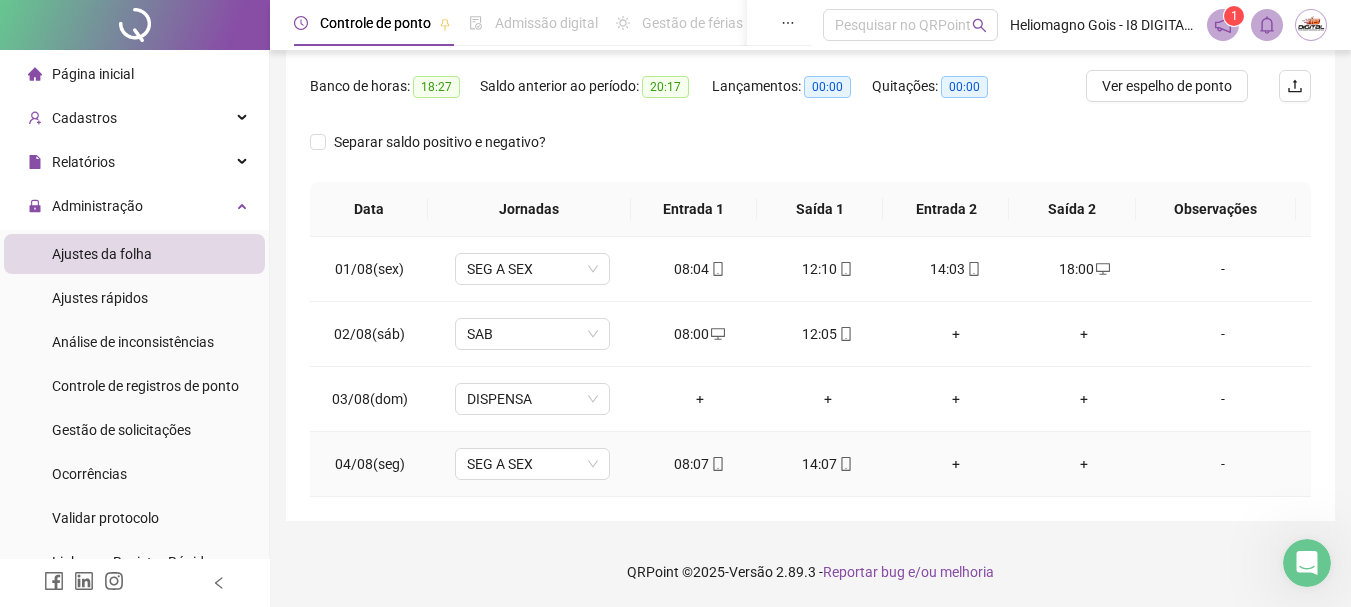 click on "+" at bounding box center (956, 464) 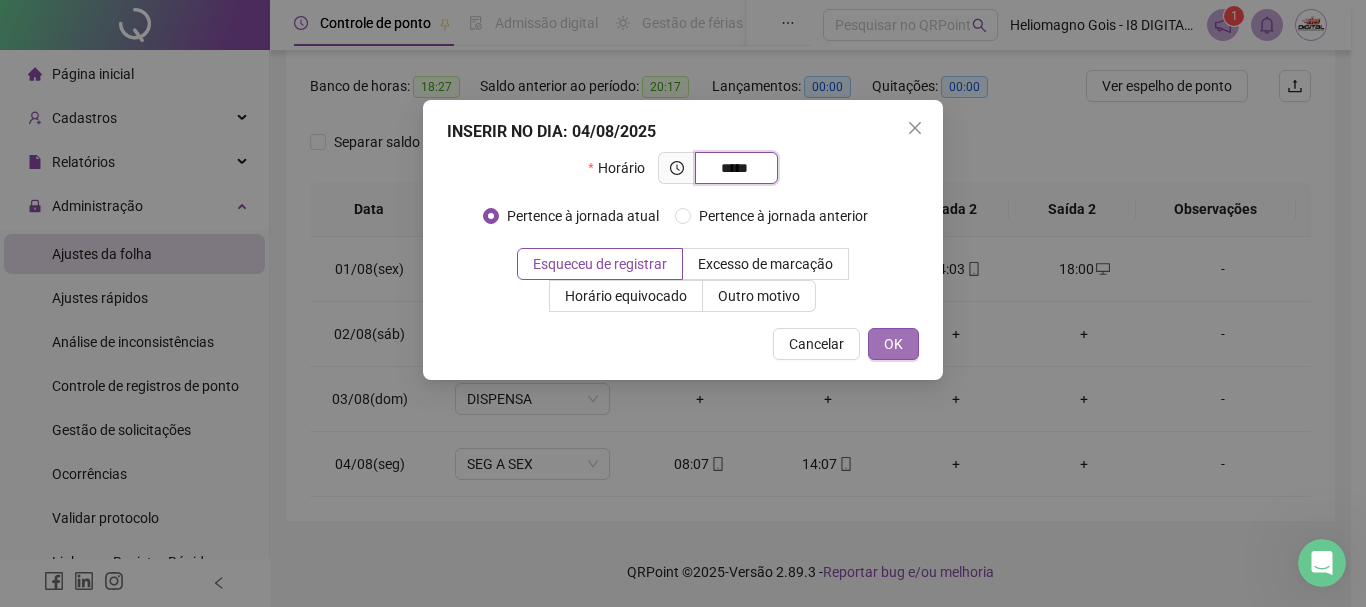 type on "*****" 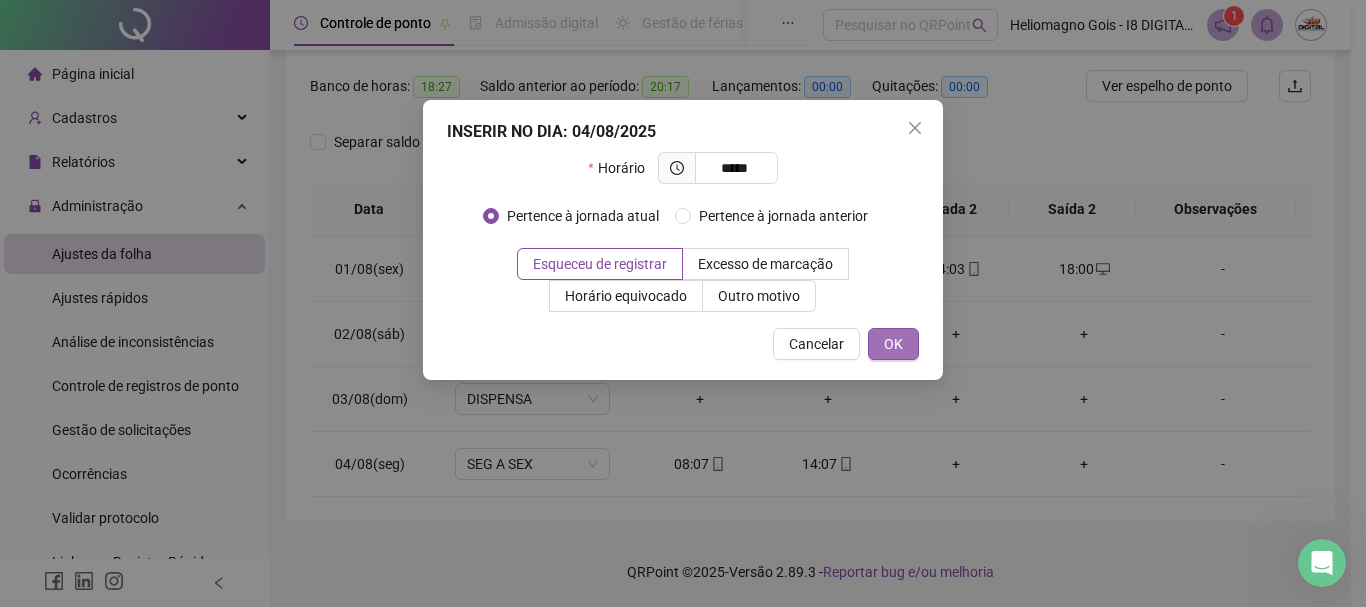 click on "OK" at bounding box center [893, 344] 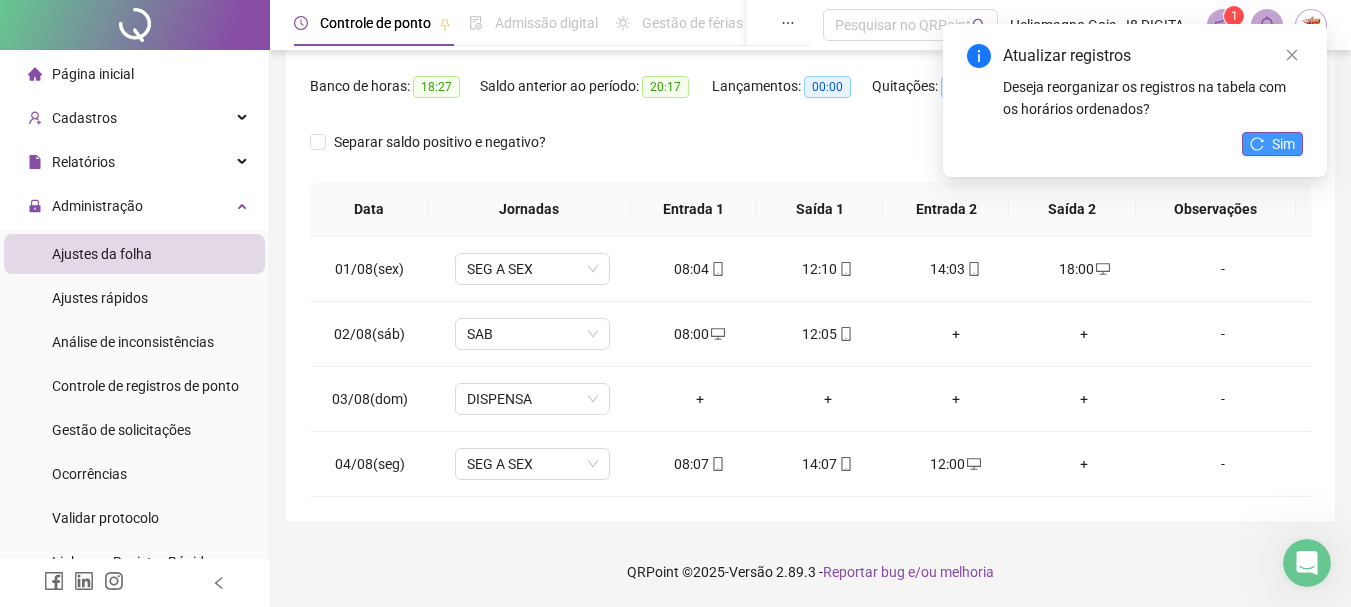 click on "Sim" at bounding box center [1283, 144] 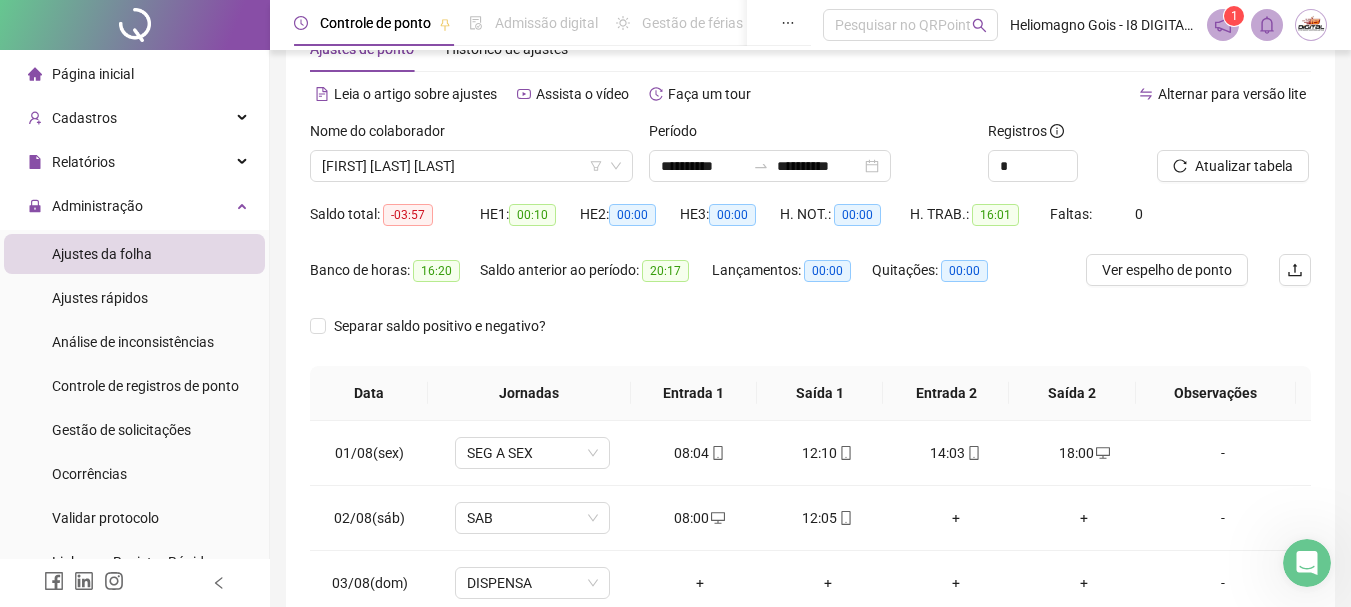 scroll, scrollTop: 48, scrollLeft: 0, axis: vertical 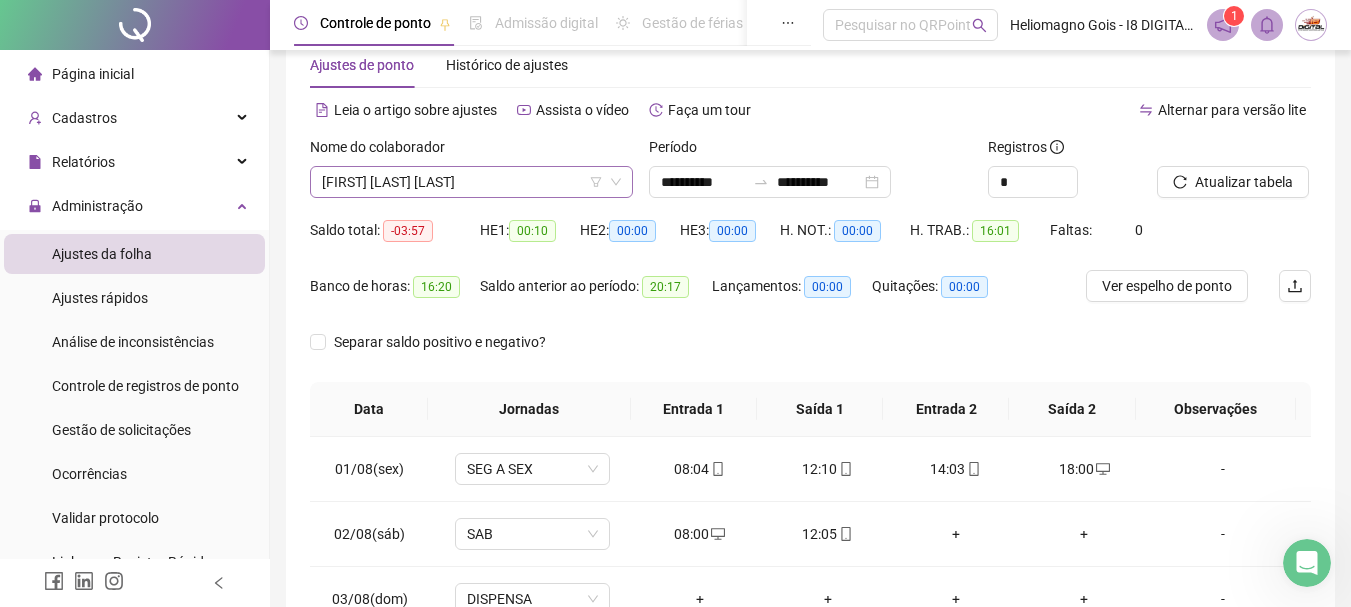 click on "[FIRST] [LAST] [LAST]" at bounding box center (471, 182) 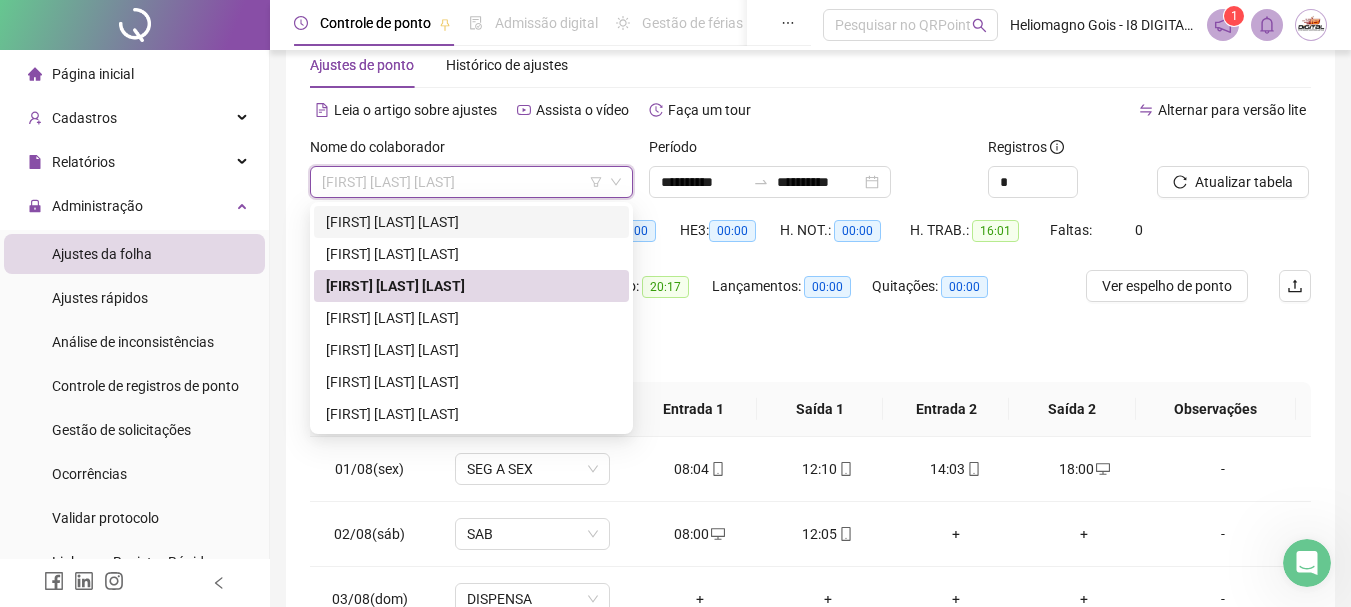 click on "[FIRST] [LAST] [LAST]" at bounding box center [471, 222] 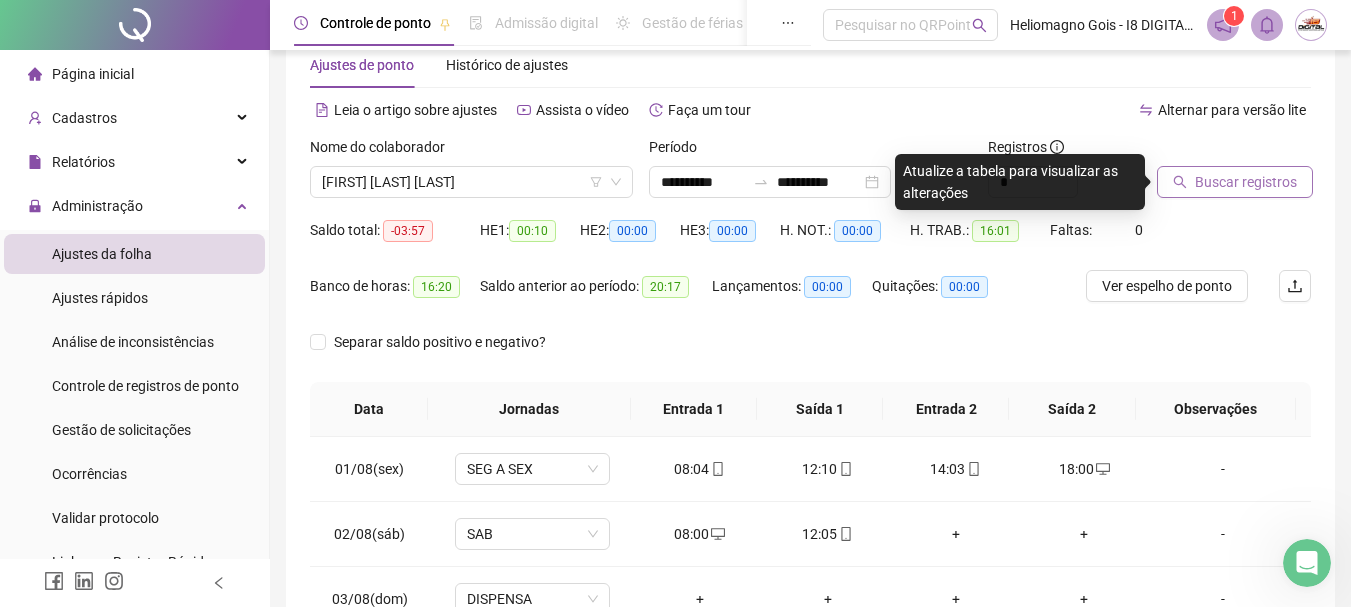 click on "Buscar registros" at bounding box center (1235, 182) 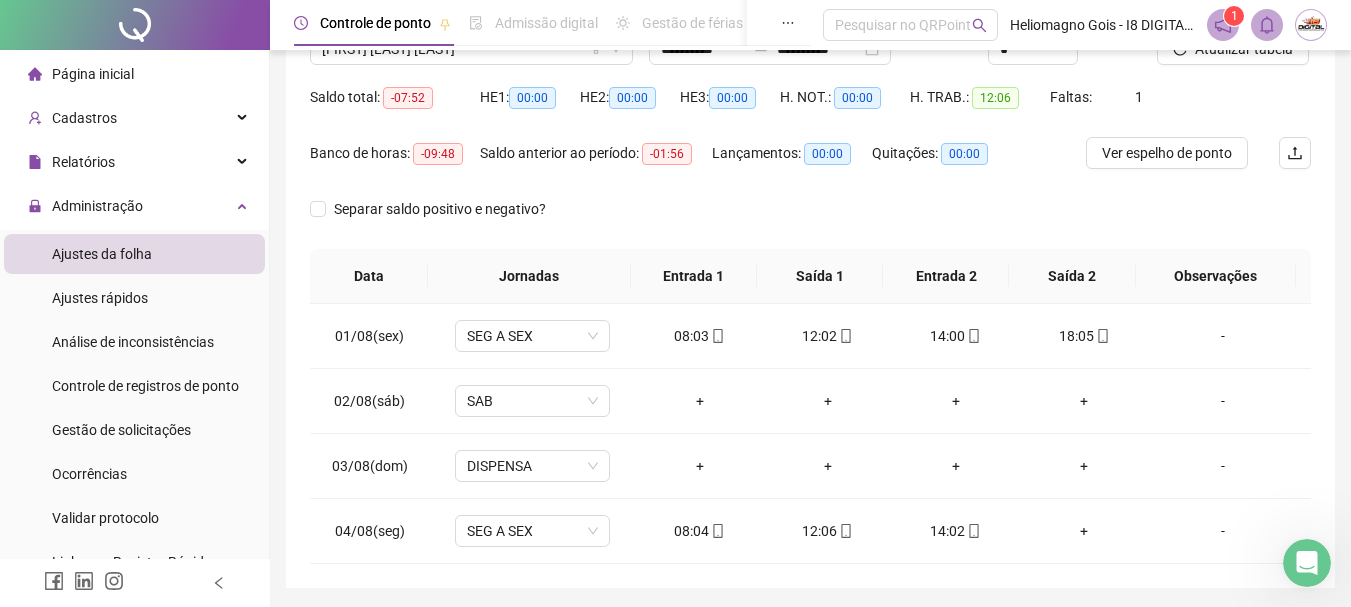 scroll, scrollTop: 248, scrollLeft: 0, axis: vertical 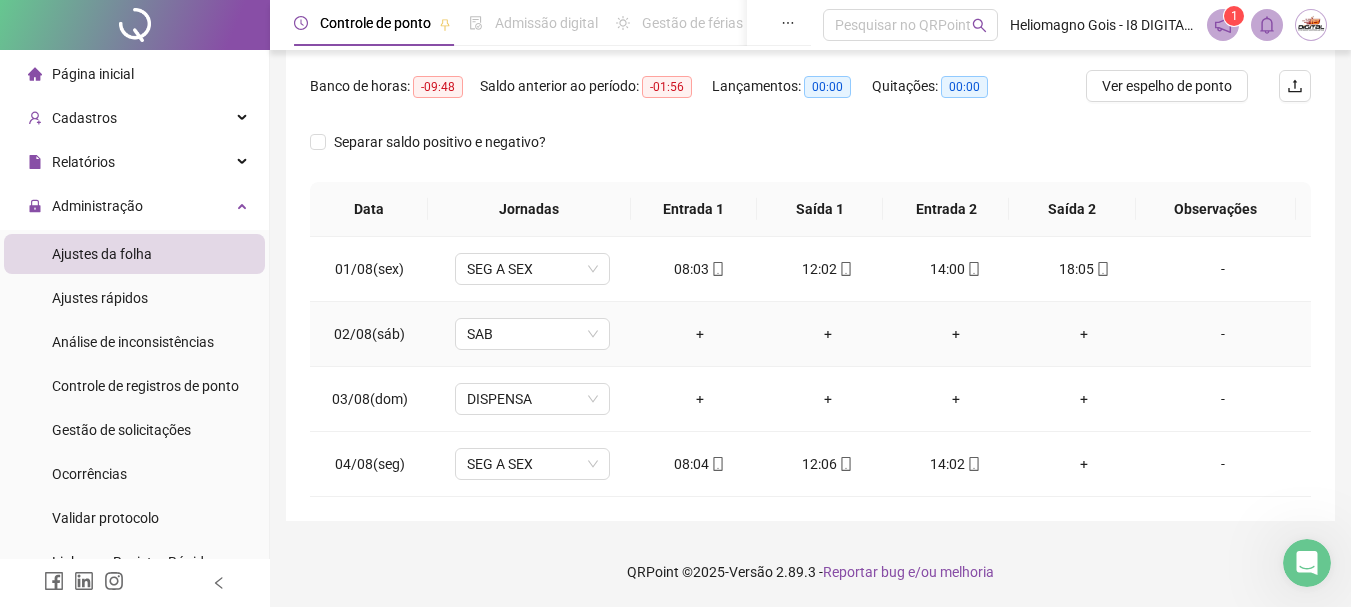 click on "-" at bounding box center (1223, 334) 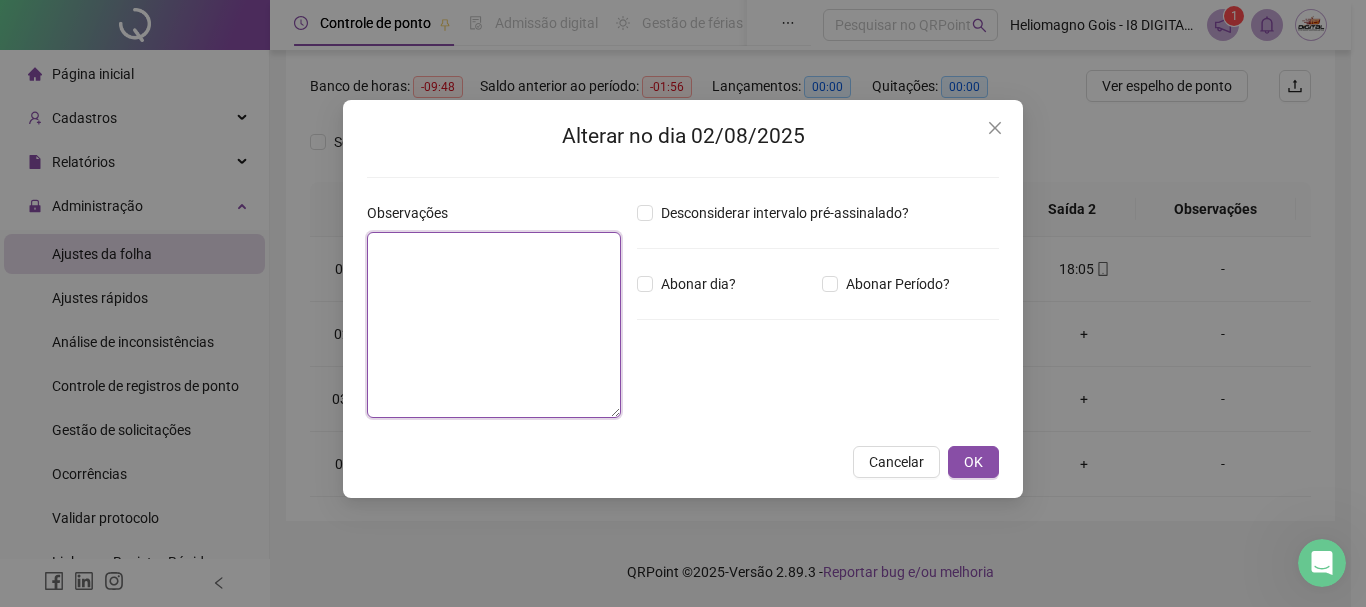 click at bounding box center [494, 325] 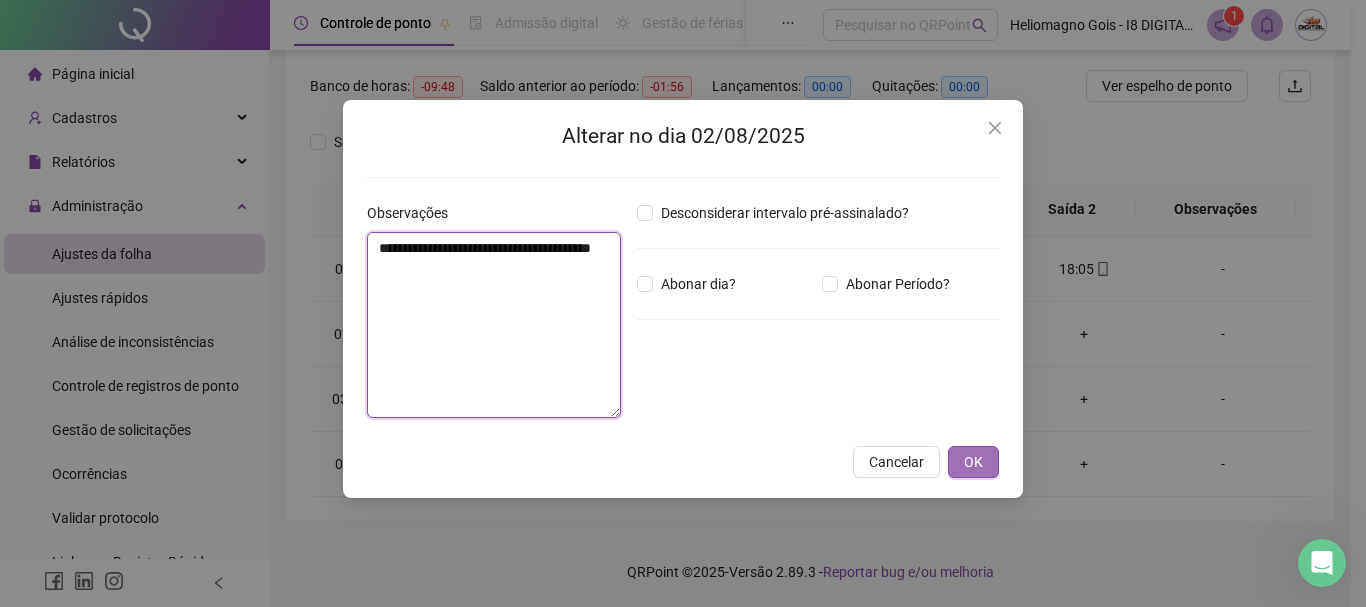 type on "**********" 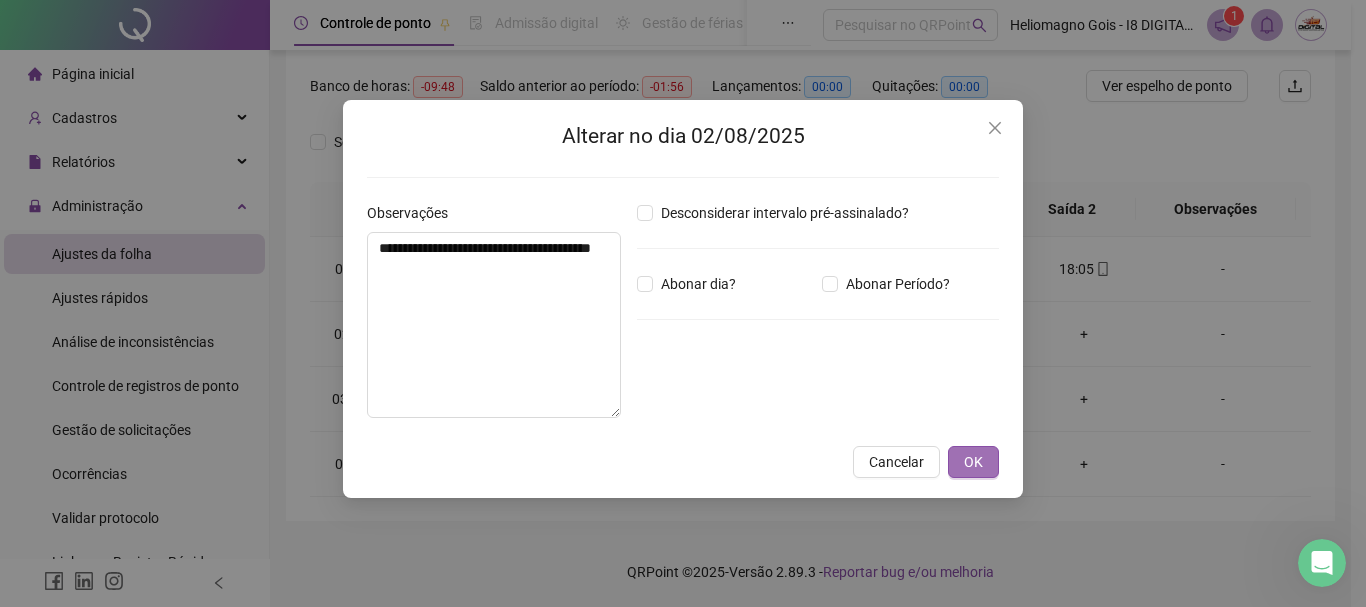 click on "OK" at bounding box center [973, 462] 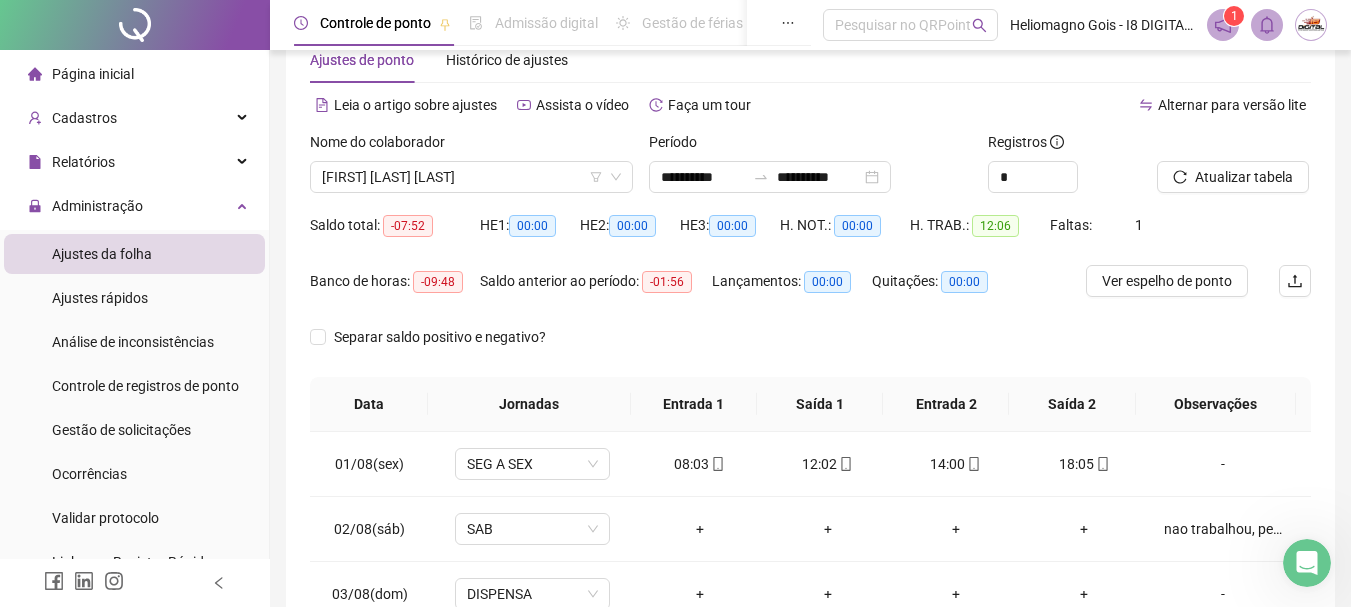 scroll, scrollTop: 48, scrollLeft: 0, axis: vertical 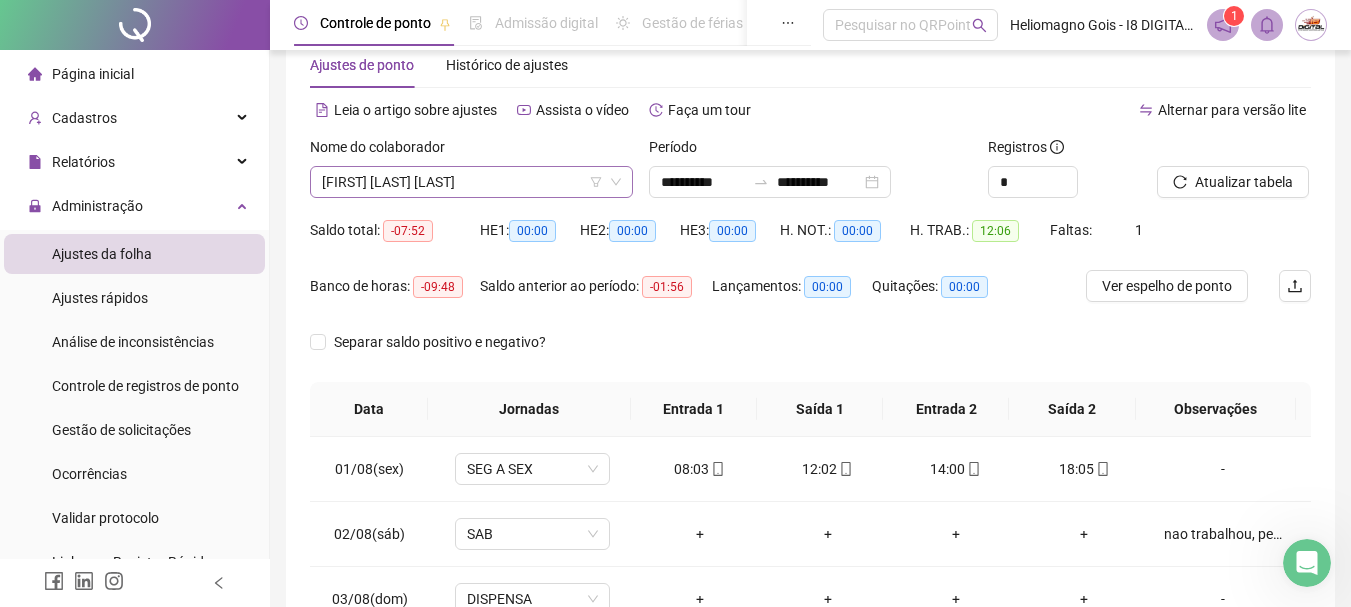 click on "[FIRST] [LAST] [LAST]" at bounding box center (471, 182) 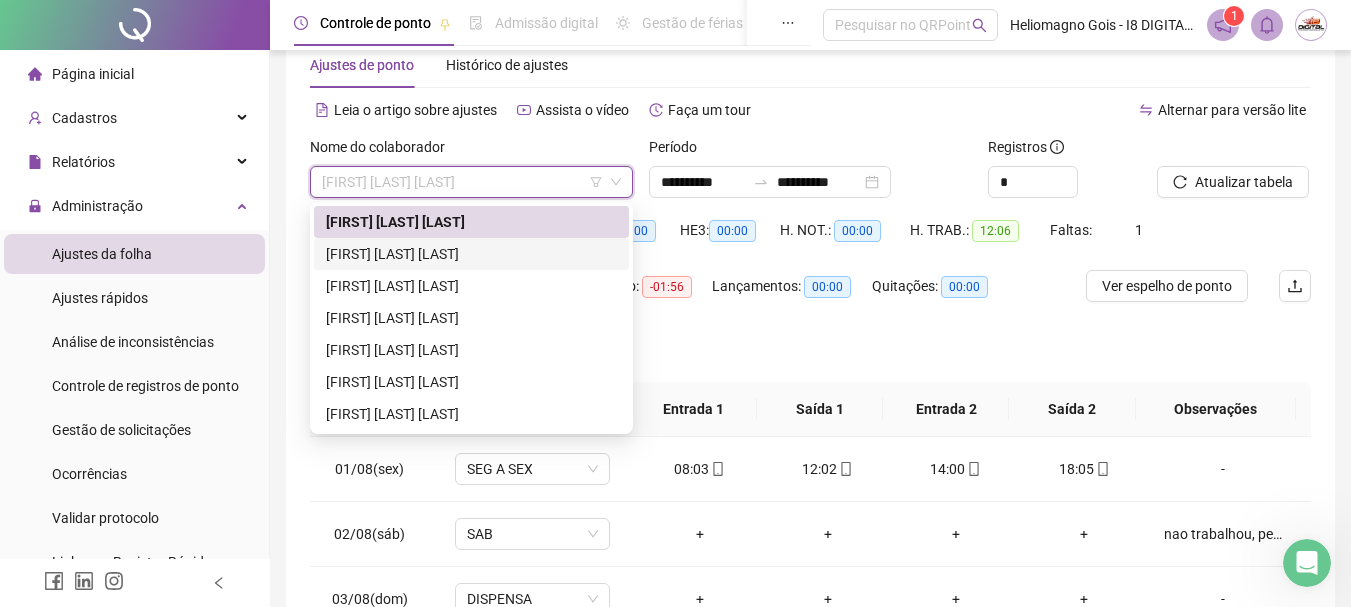 click on "[FIRST] [LAST] [LAST]" at bounding box center (471, 254) 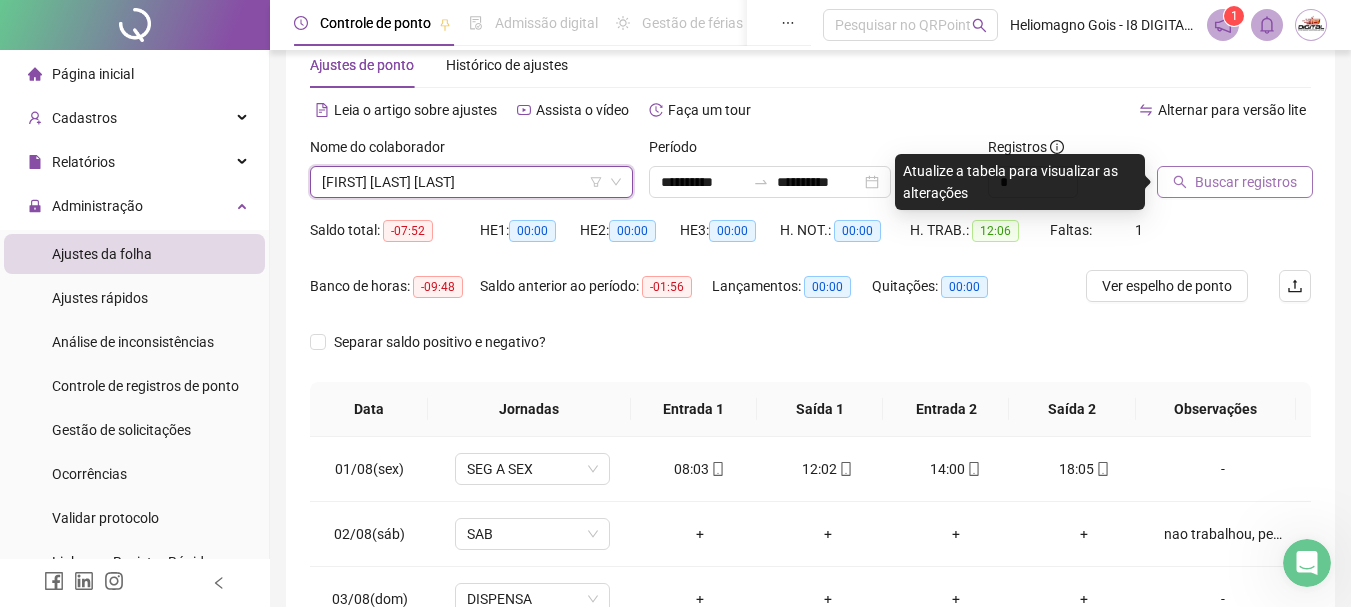 click on "Buscar registros" at bounding box center (1246, 182) 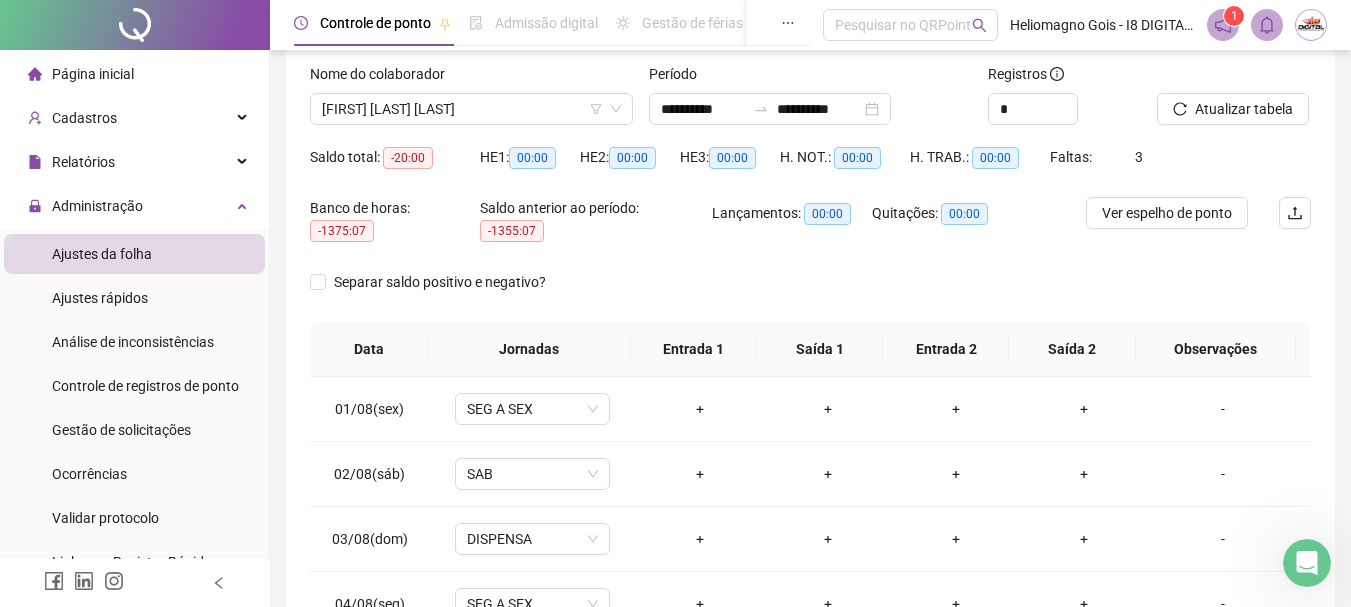 scroll, scrollTop: 0, scrollLeft: 0, axis: both 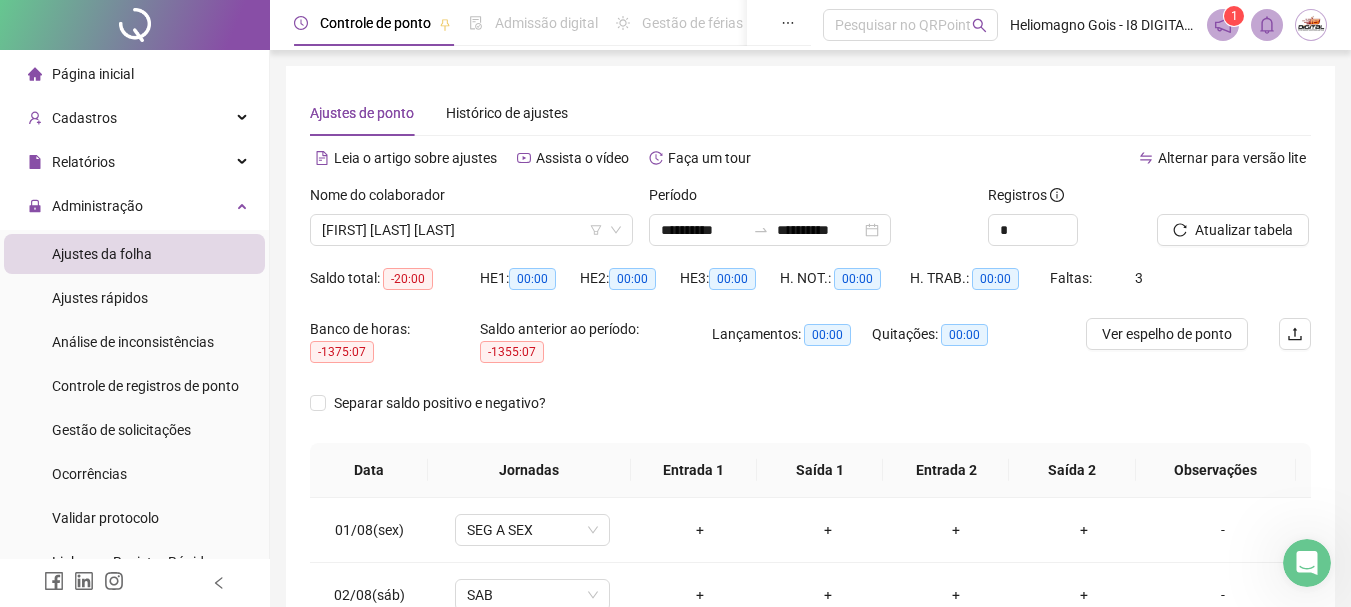 click on "Nome do colaborador" at bounding box center [471, 199] 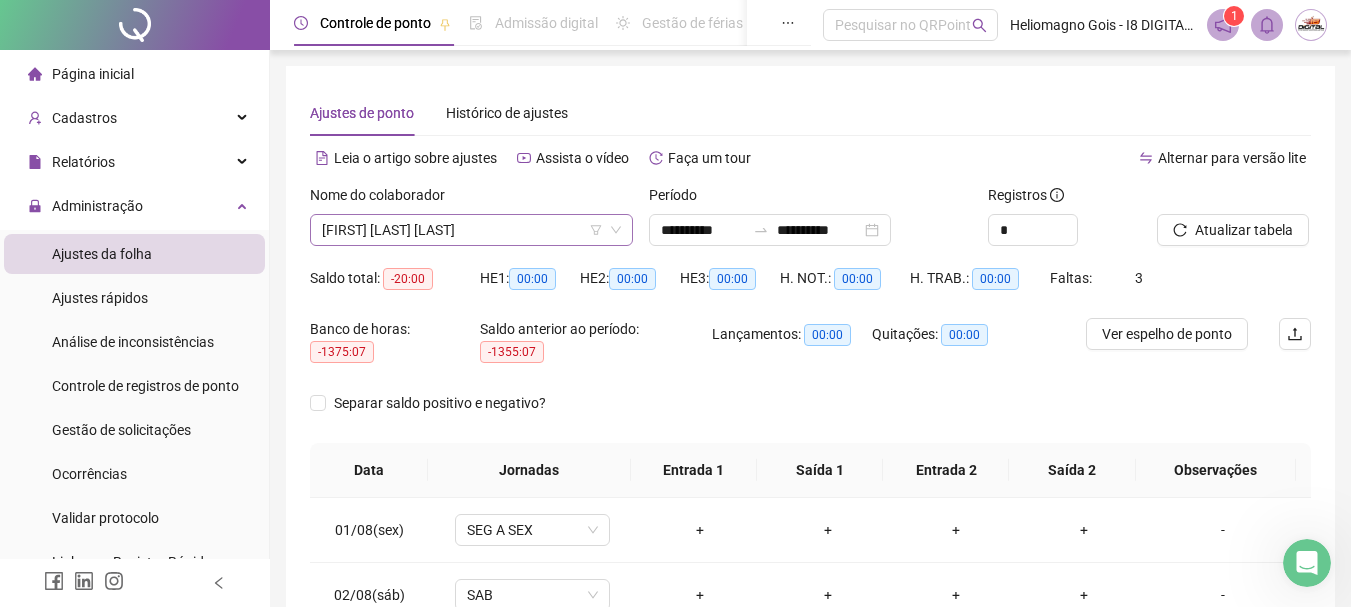 click on "[FIRST] [LAST] [LAST]" at bounding box center (471, 230) 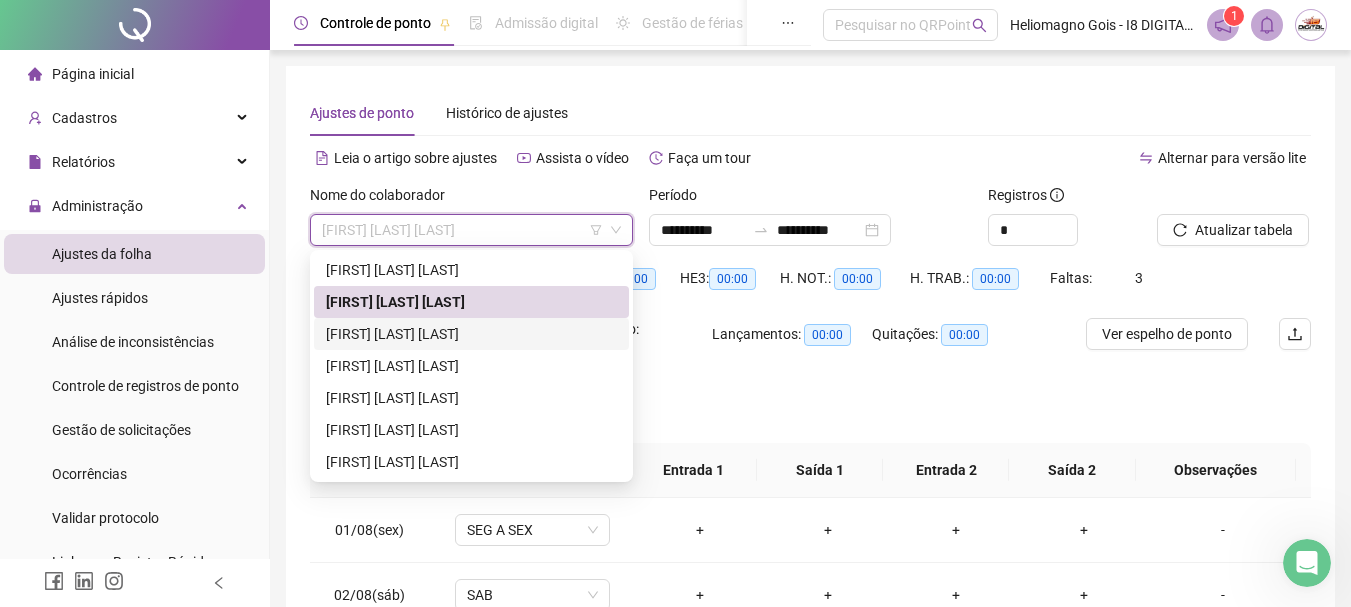 click on "[FIRST] [LAST] [LAST]" at bounding box center [471, 334] 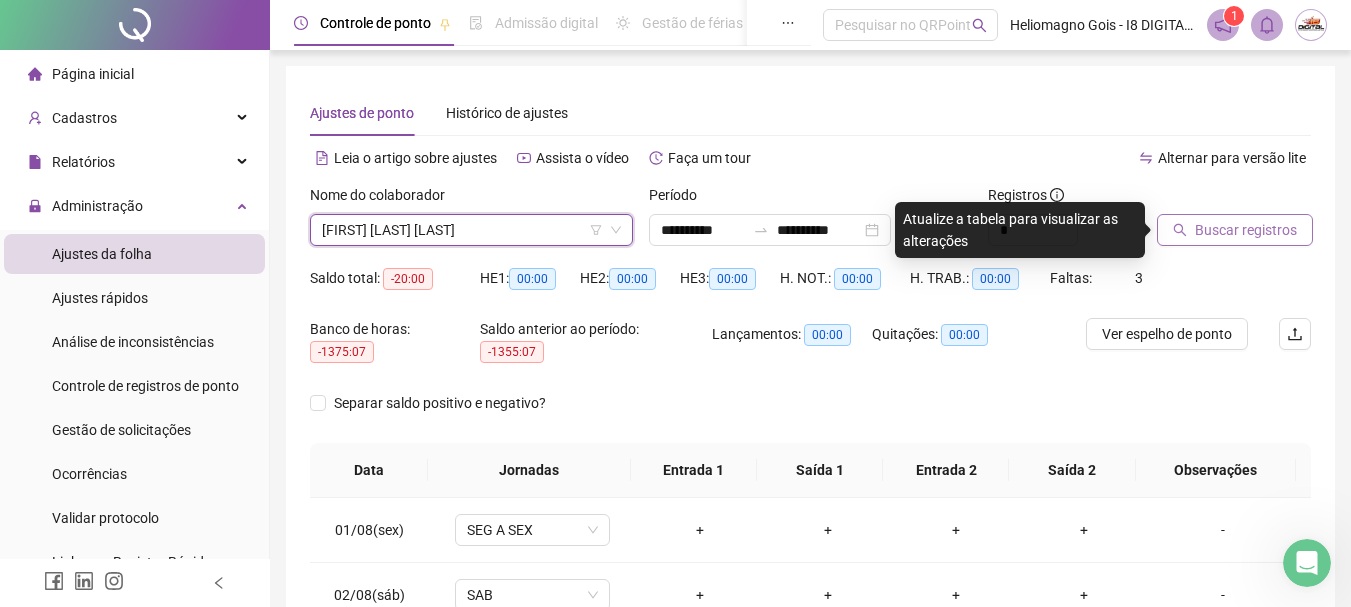 click on "Buscar registros" at bounding box center (1246, 230) 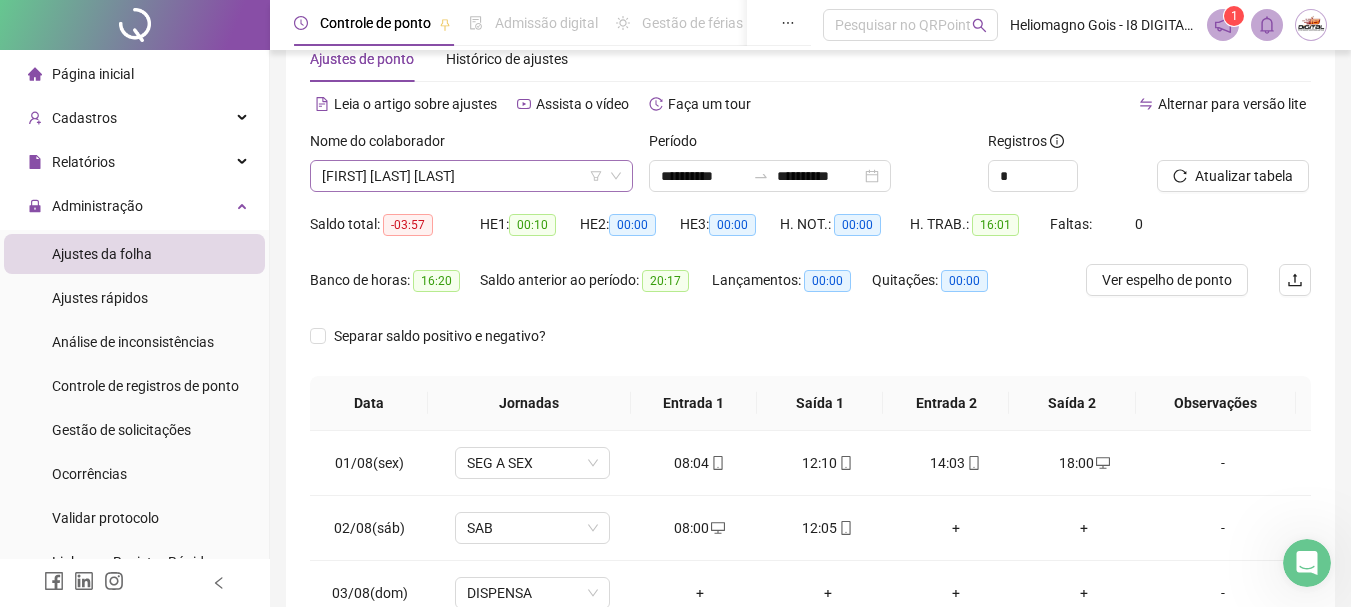 scroll, scrollTop: 48, scrollLeft: 0, axis: vertical 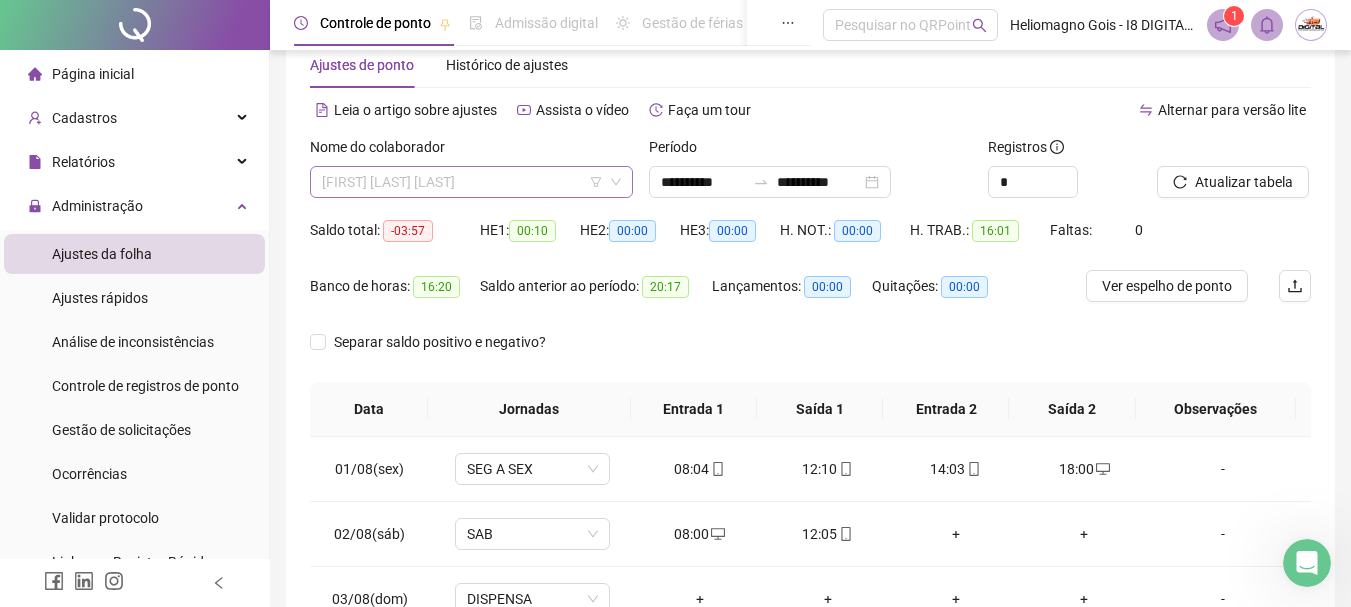 click on "[FIRST] [LAST] [LAST]" at bounding box center (471, 182) 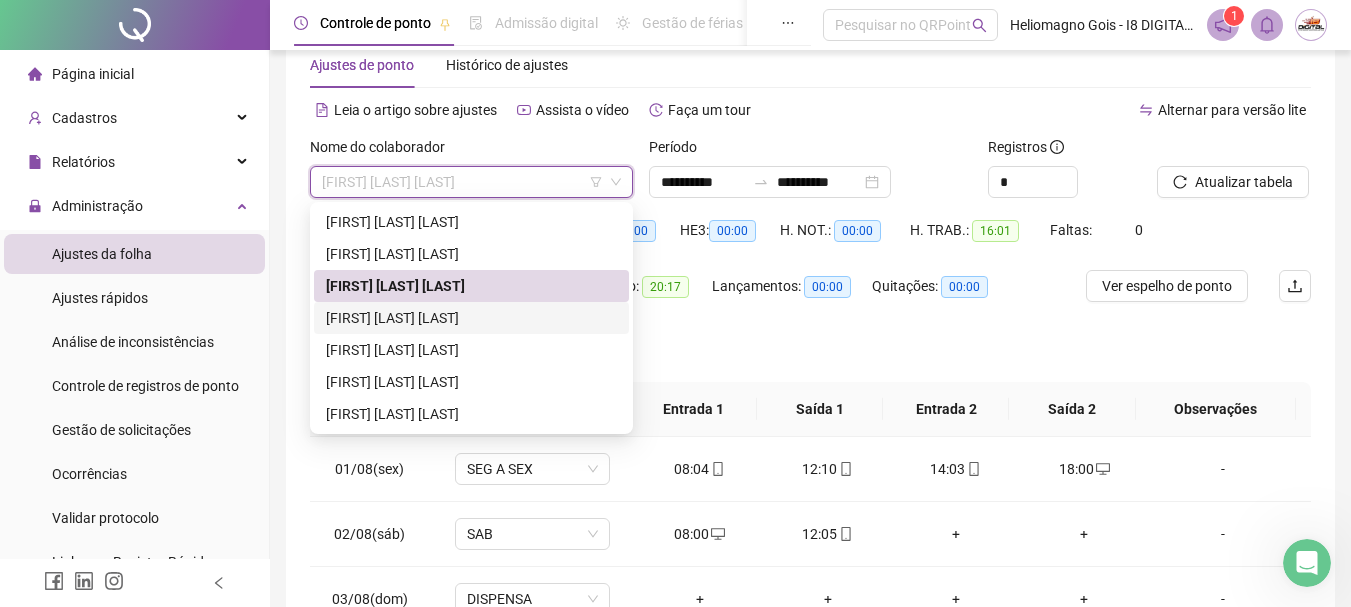 click on "[FIRST] [LAST] [LAST]" at bounding box center [471, 318] 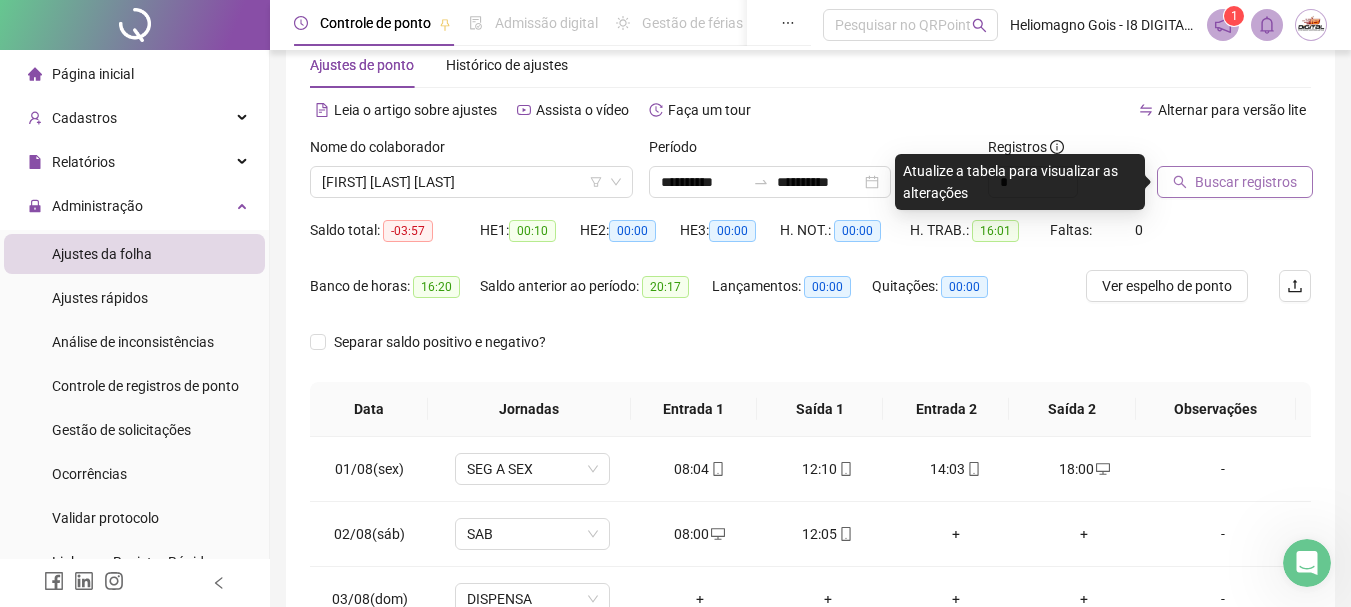 click on "Buscar registros" at bounding box center (1246, 182) 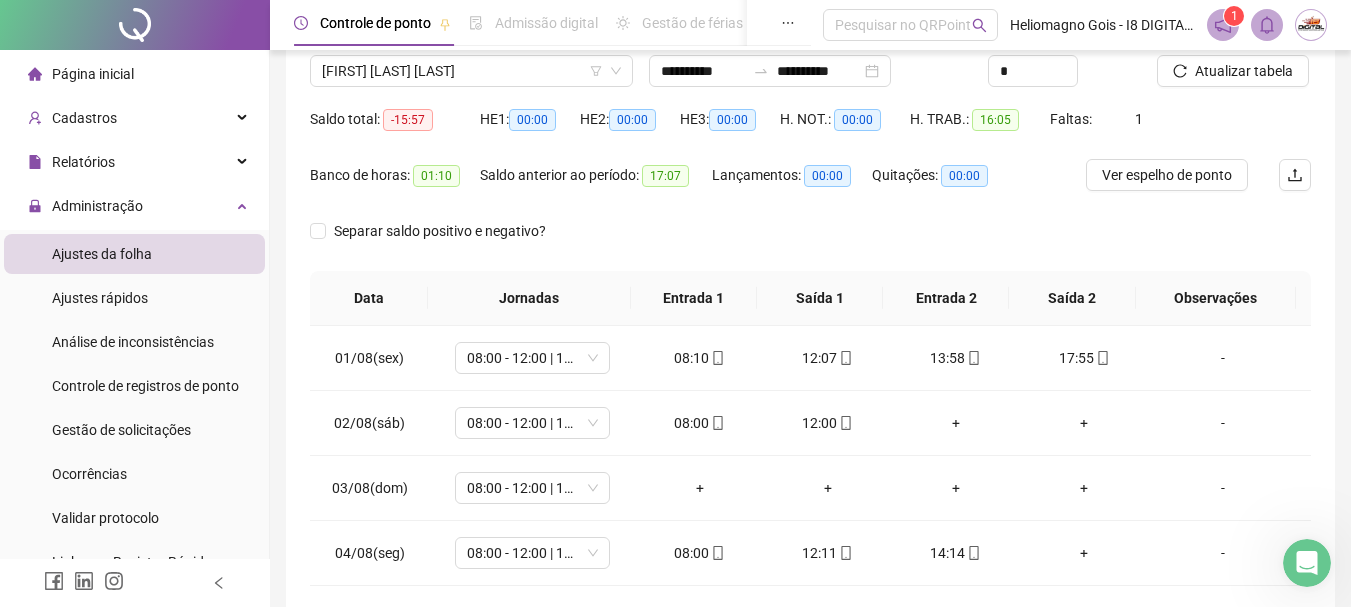 scroll, scrollTop: 248, scrollLeft: 0, axis: vertical 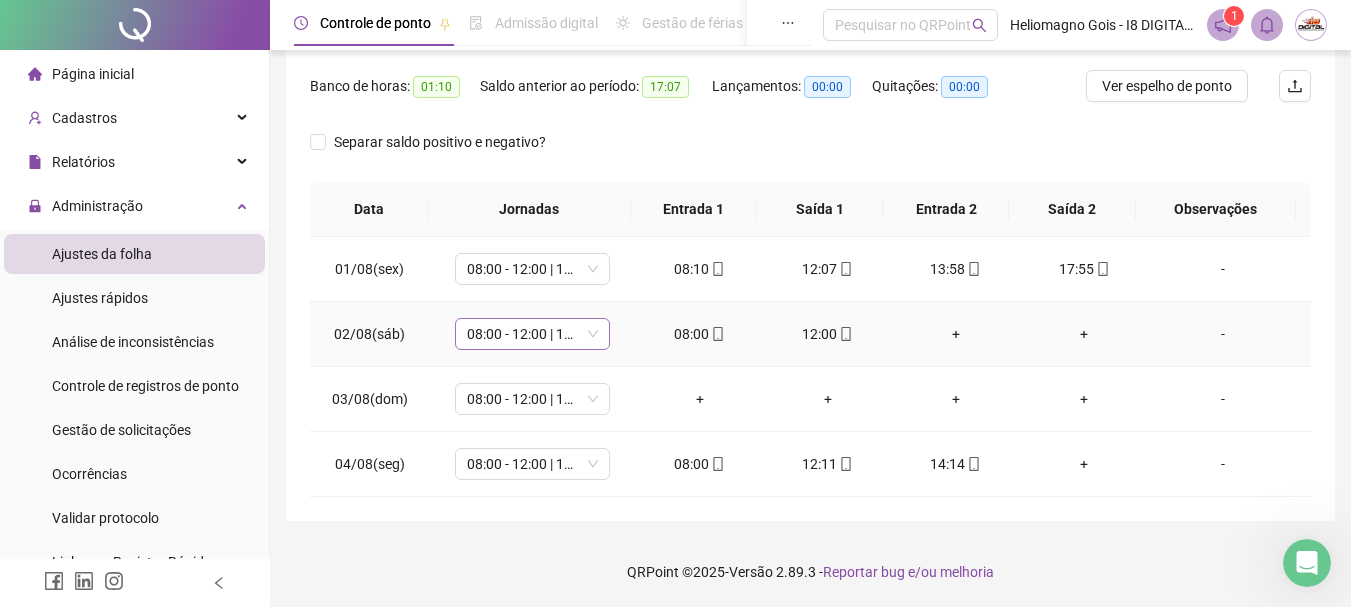 click on "08:00 - 12:00 | 14:00 - 18:00" at bounding box center [532, 334] 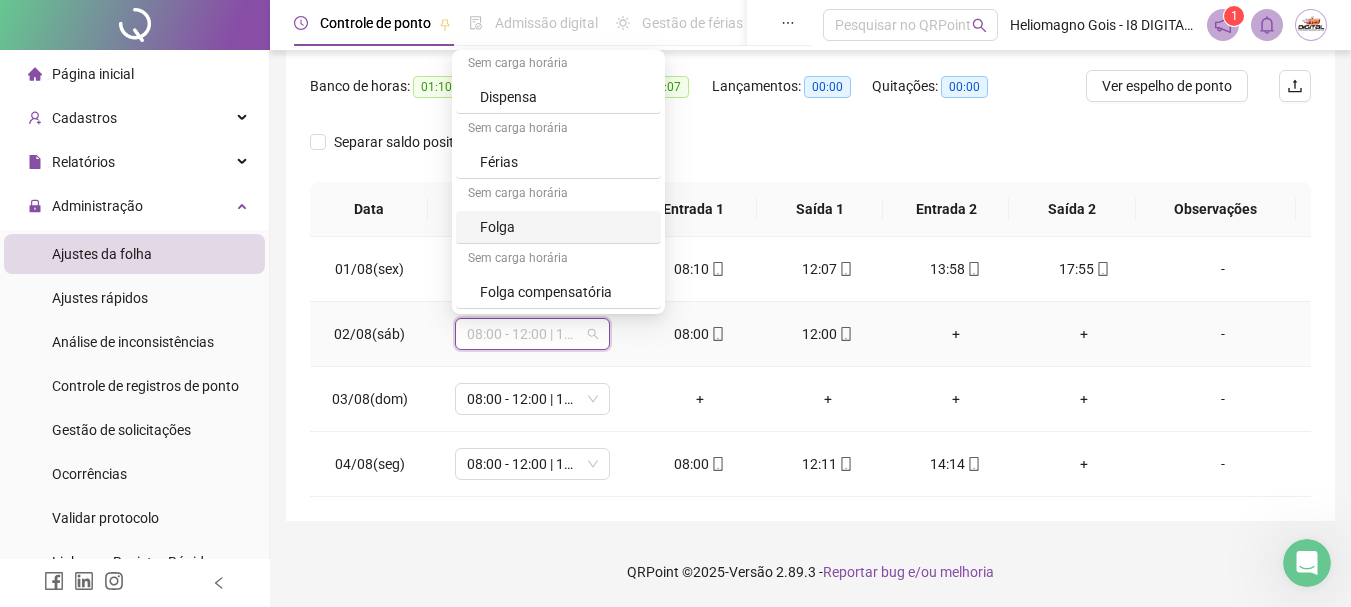 scroll, scrollTop: 400, scrollLeft: 0, axis: vertical 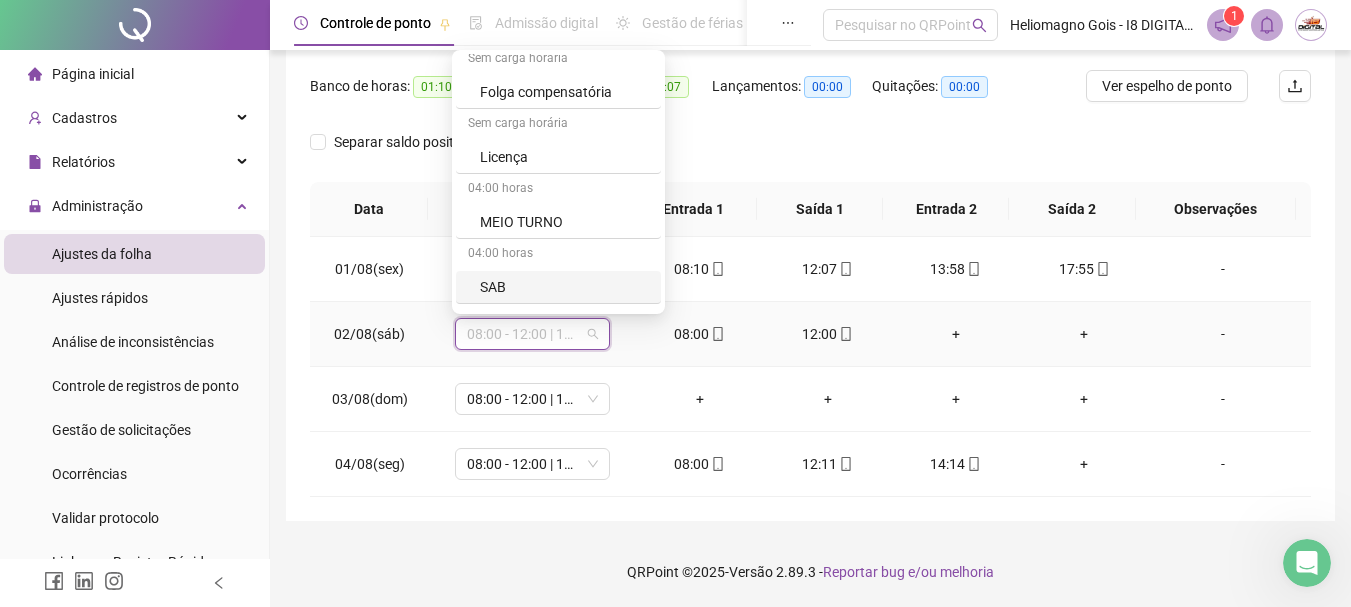 click on "SAB" at bounding box center (564, 287) 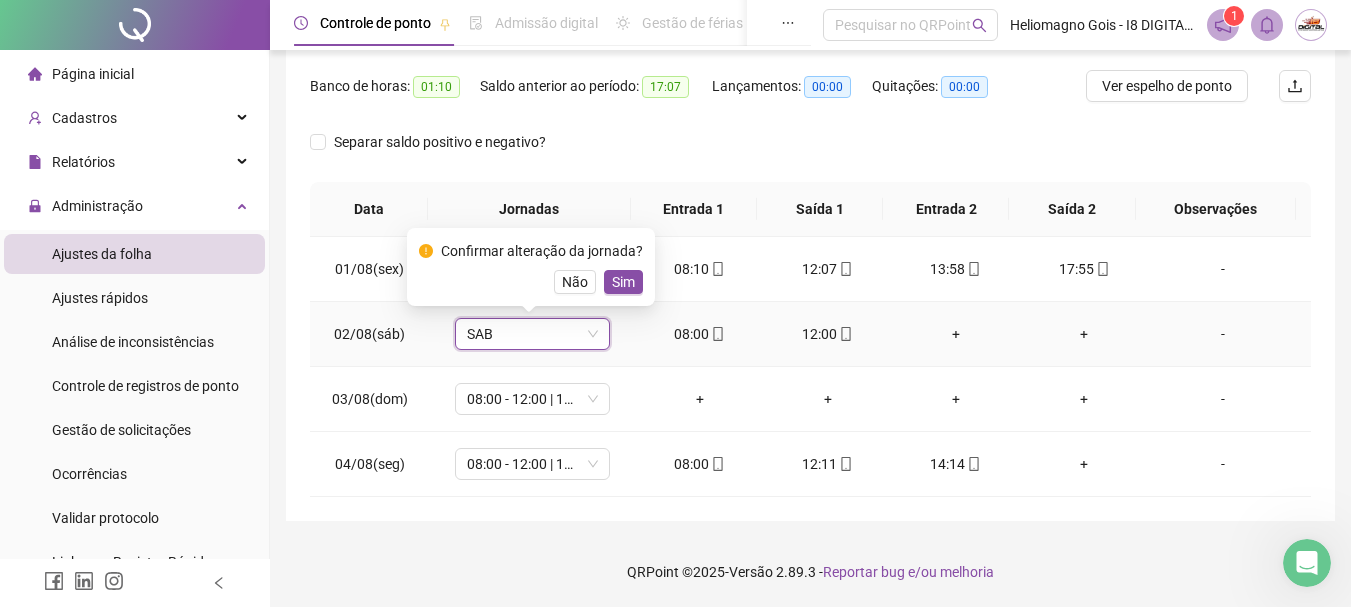 click on "Sim" at bounding box center (623, 282) 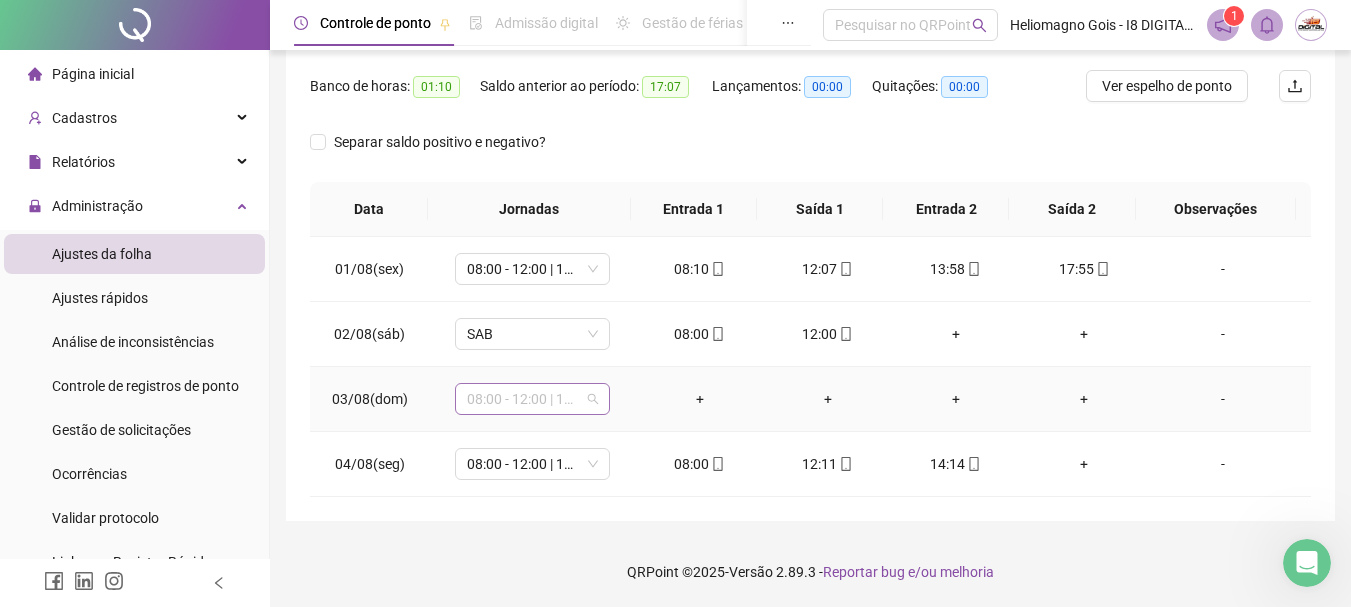 click on "08:00 - 12:00 | 14:00 - 18:00" at bounding box center [532, 399] 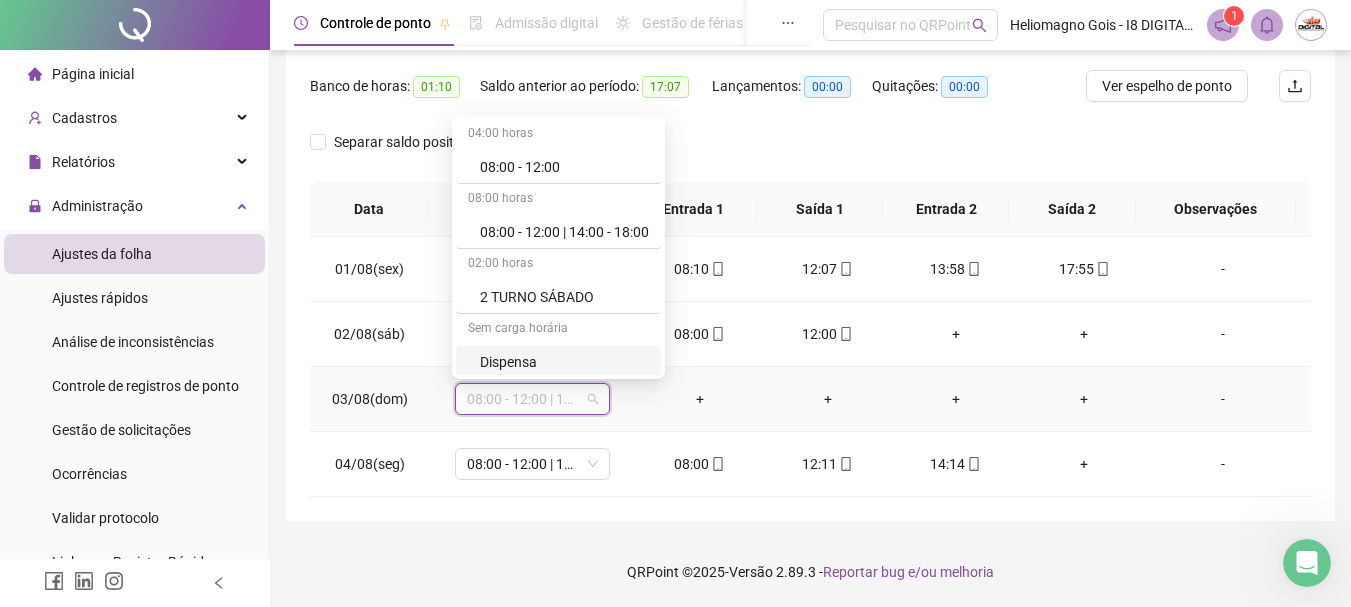 click on "Dispensa" at bounding box center [564, 362] 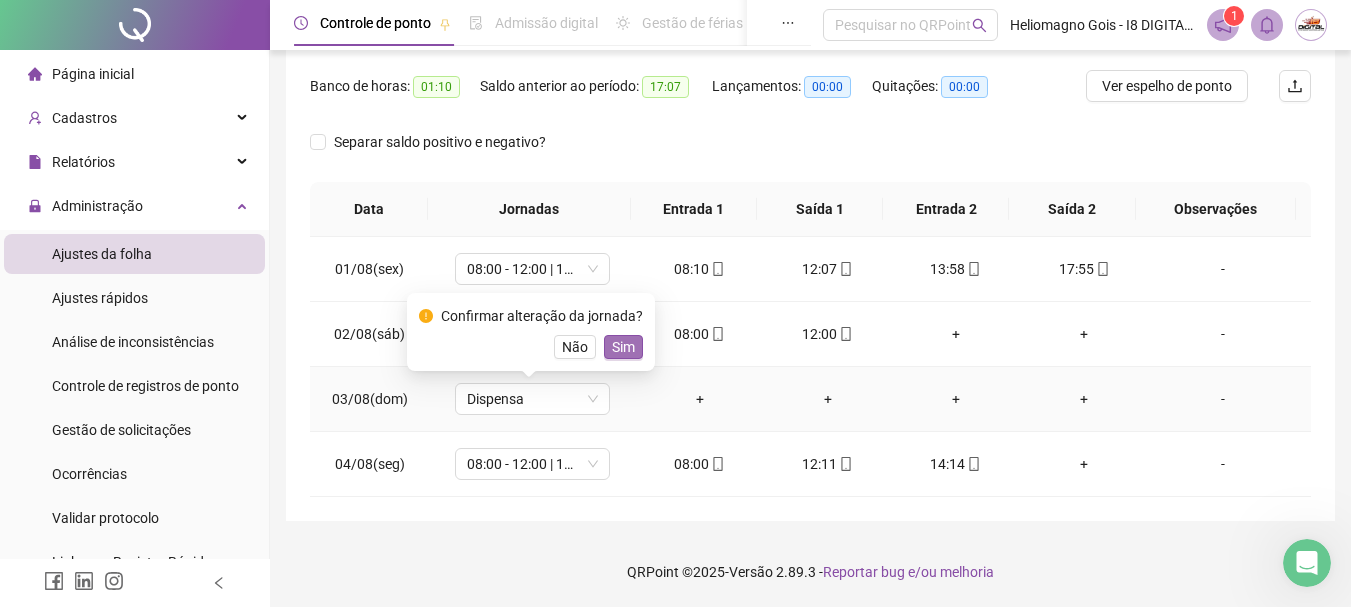 click on "Sim" at bounding box center (623, 347) 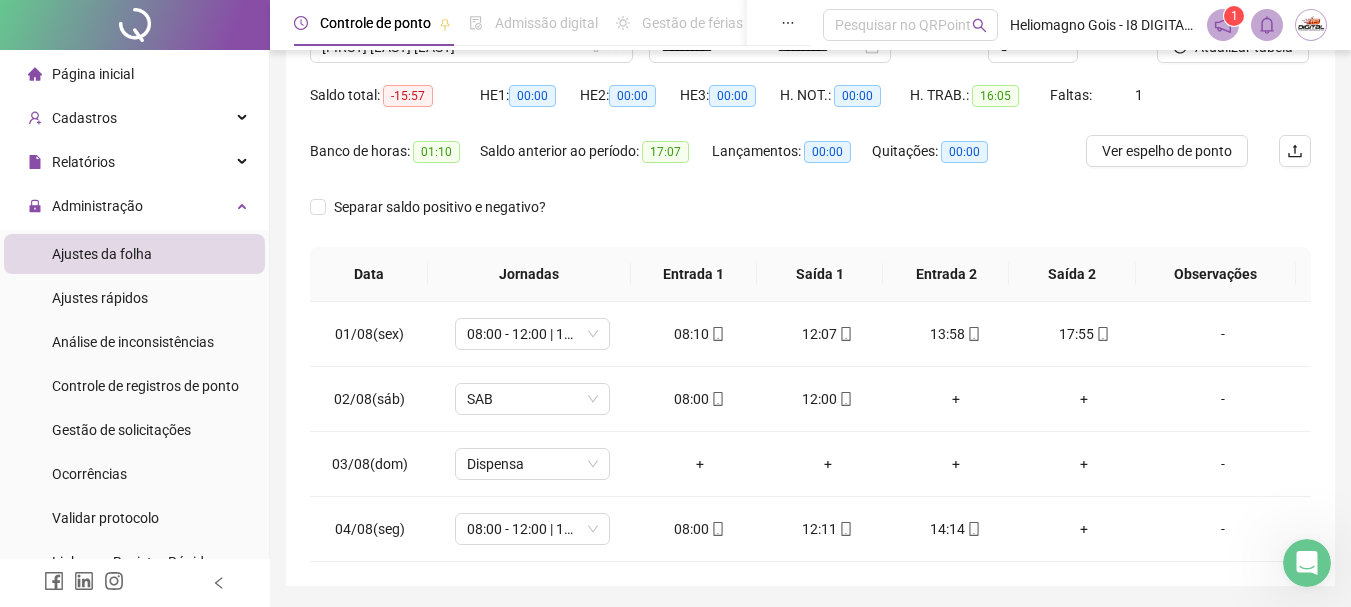 scroll, scrollTop: 148, scrollLeft: 0, axis: vertical 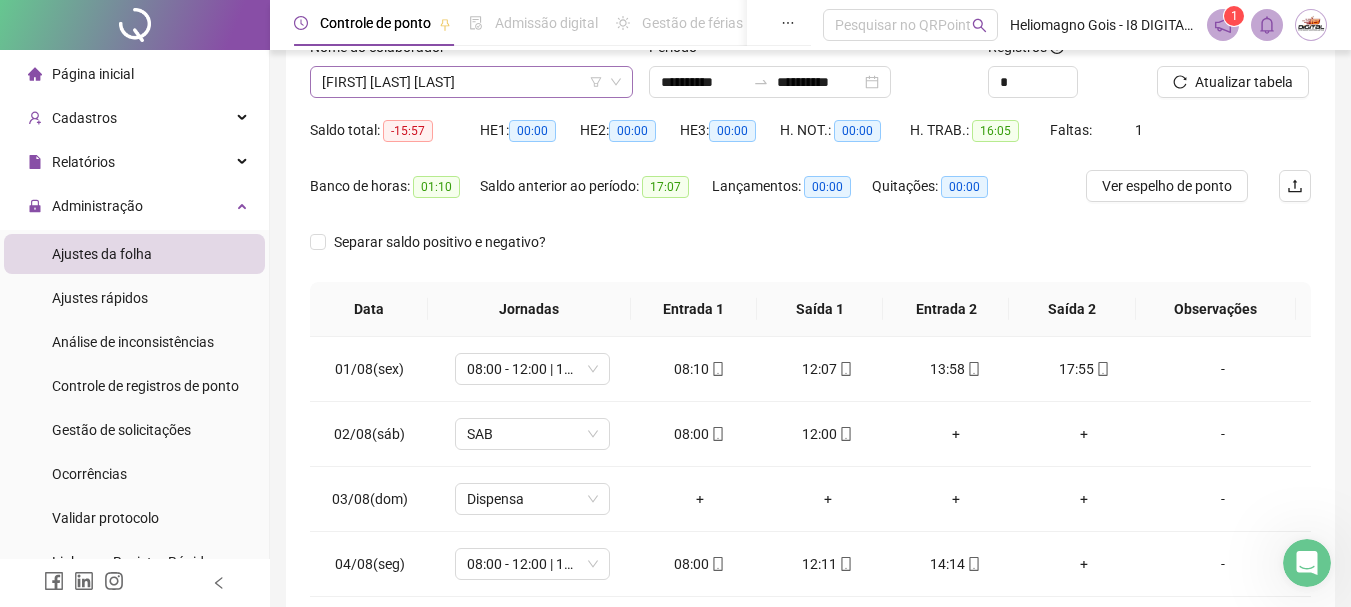 click on "[FIRST] [LAST] [LAST]" at bounding box center (471, 82) 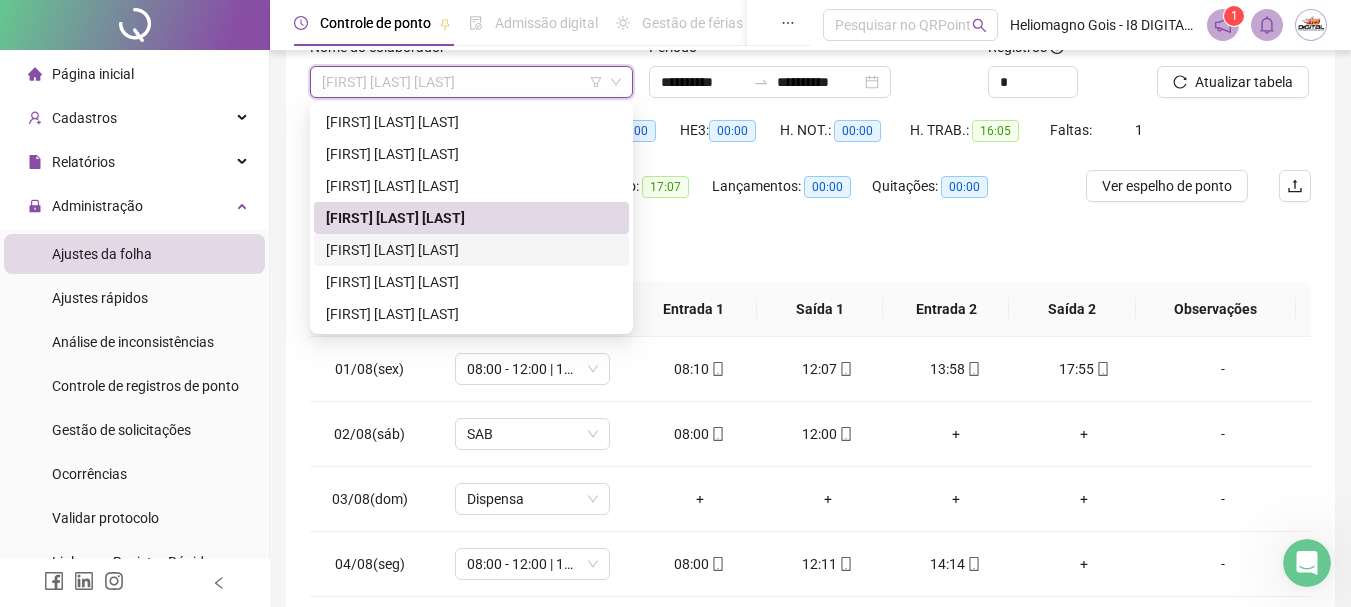 click on "[FIRST] [LAST] [LAST]" at bounding box center (471, 250) 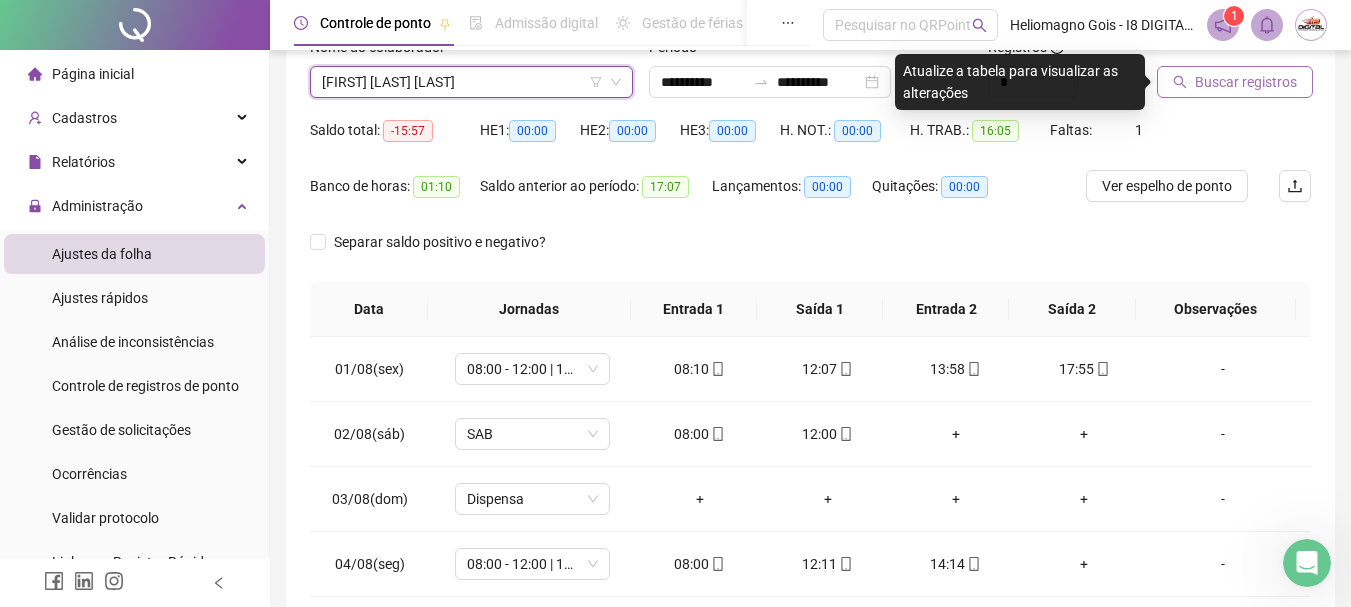 click on "Buscar registros" at bounding box center [1246, 82] 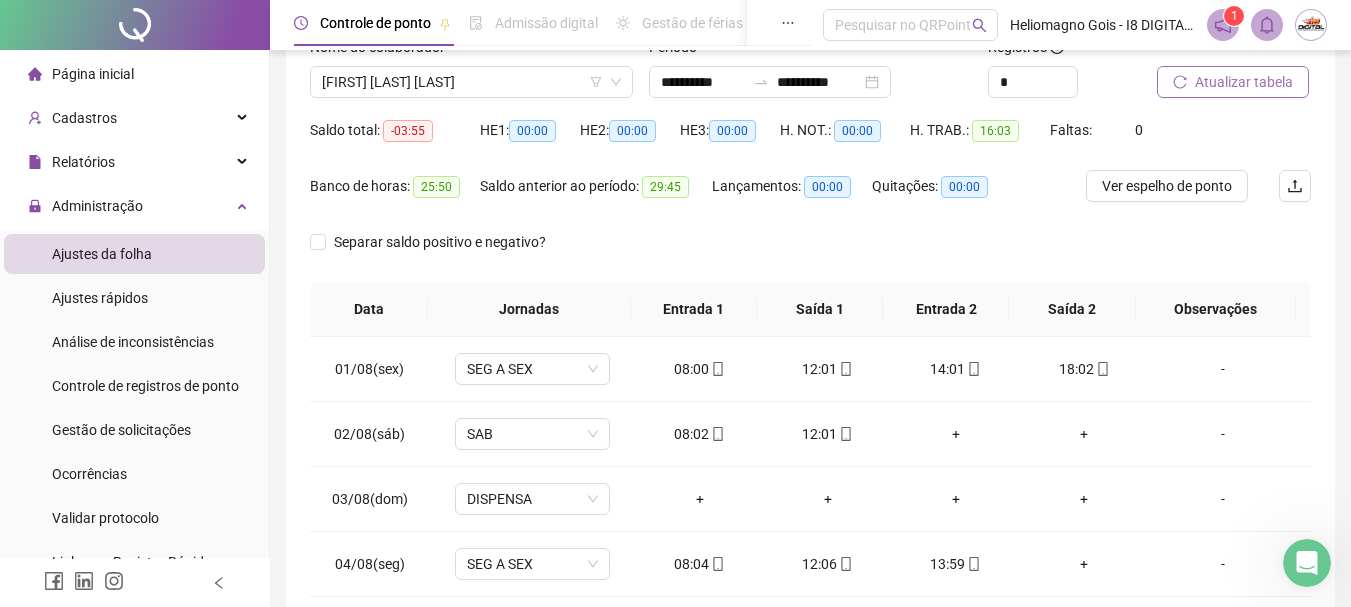 scroll, scrollTop: 48, scrollLeft: 0, axis: vertical 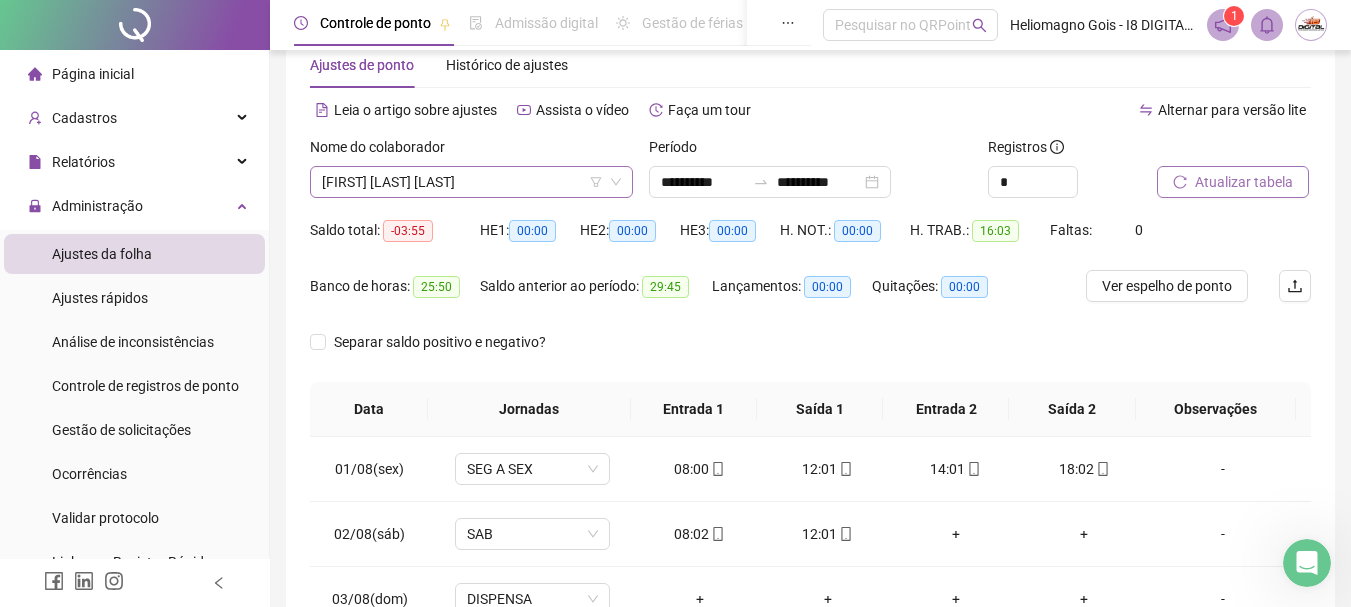 click on "[FIRST] [LAST] [LAST]" at bounding box center (471, 182) 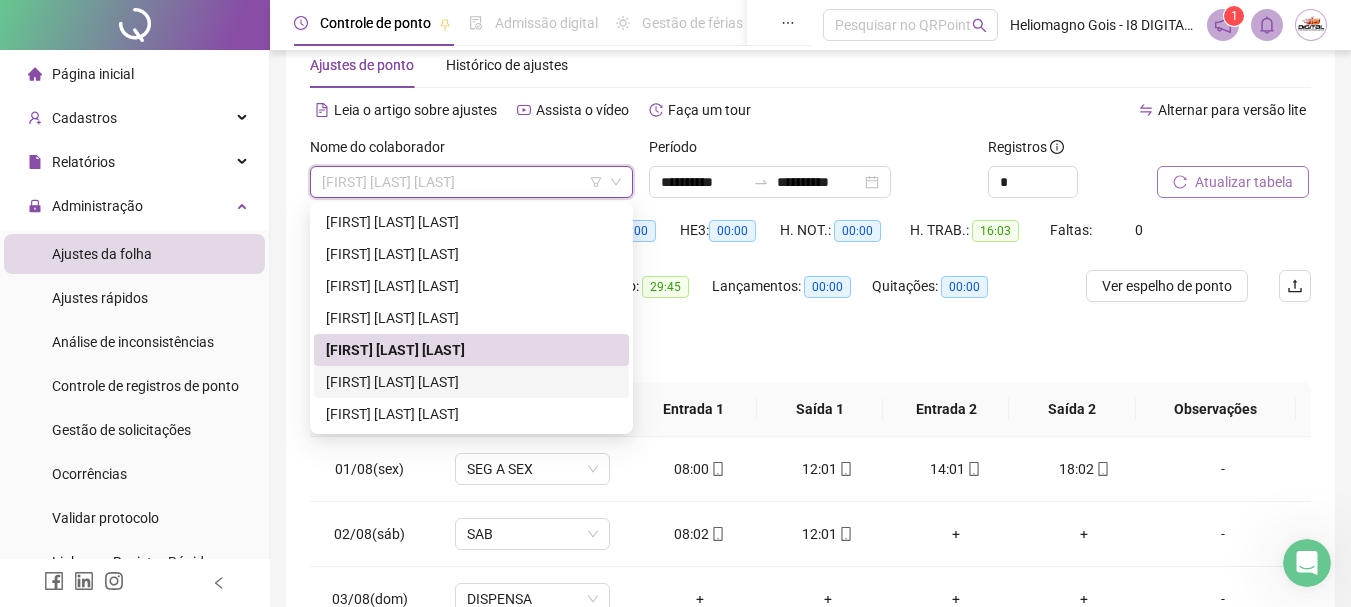 click on "[FIRST] [LAST] [LAST]" at bounding box center [471, 382] 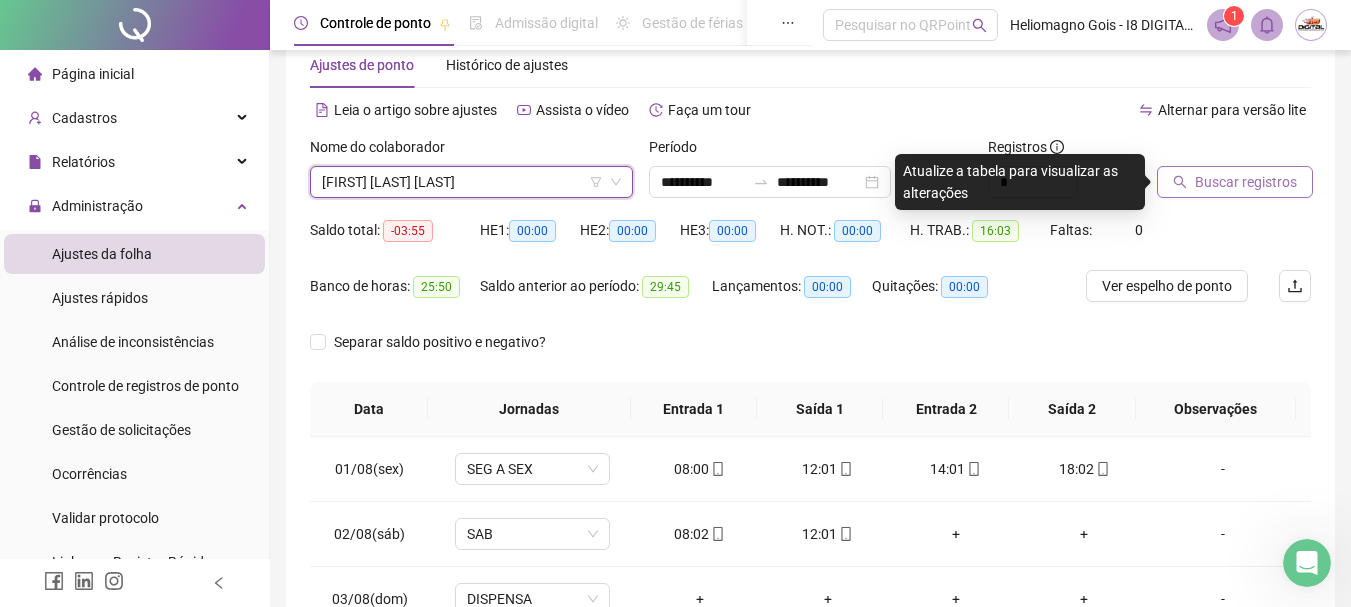 click on "Buscar registros" at bounding box center [1246, 182] 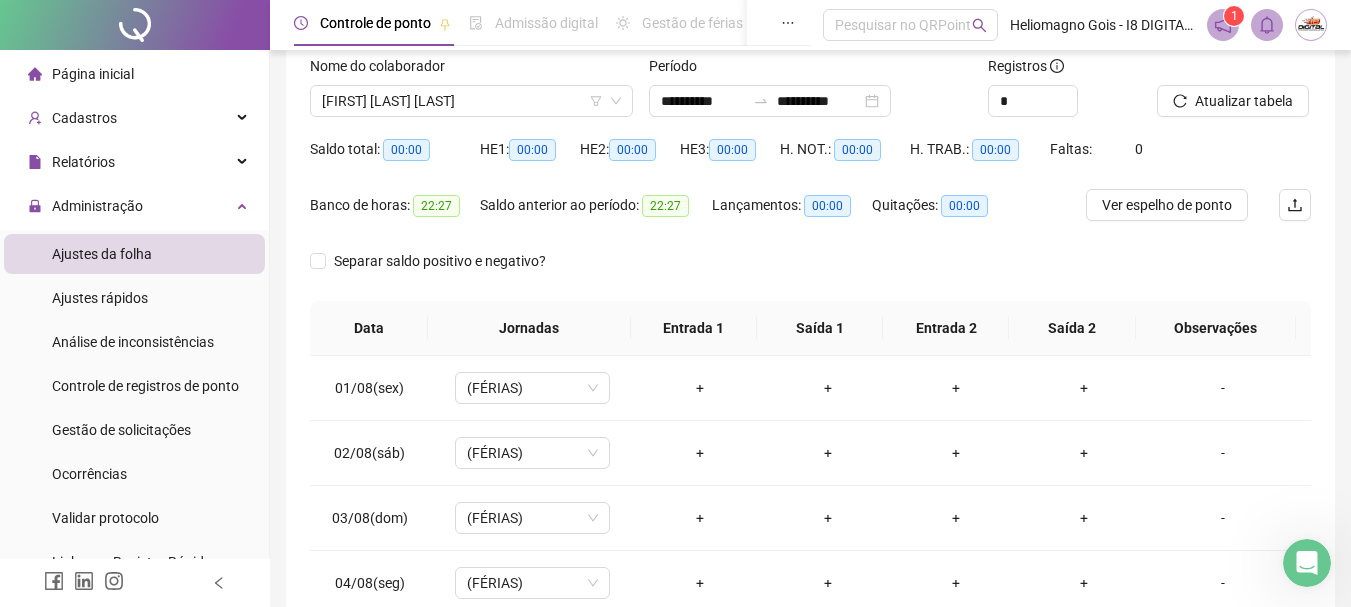 scroll, scrollTop: 0, scrollLeft: 0, axis: both 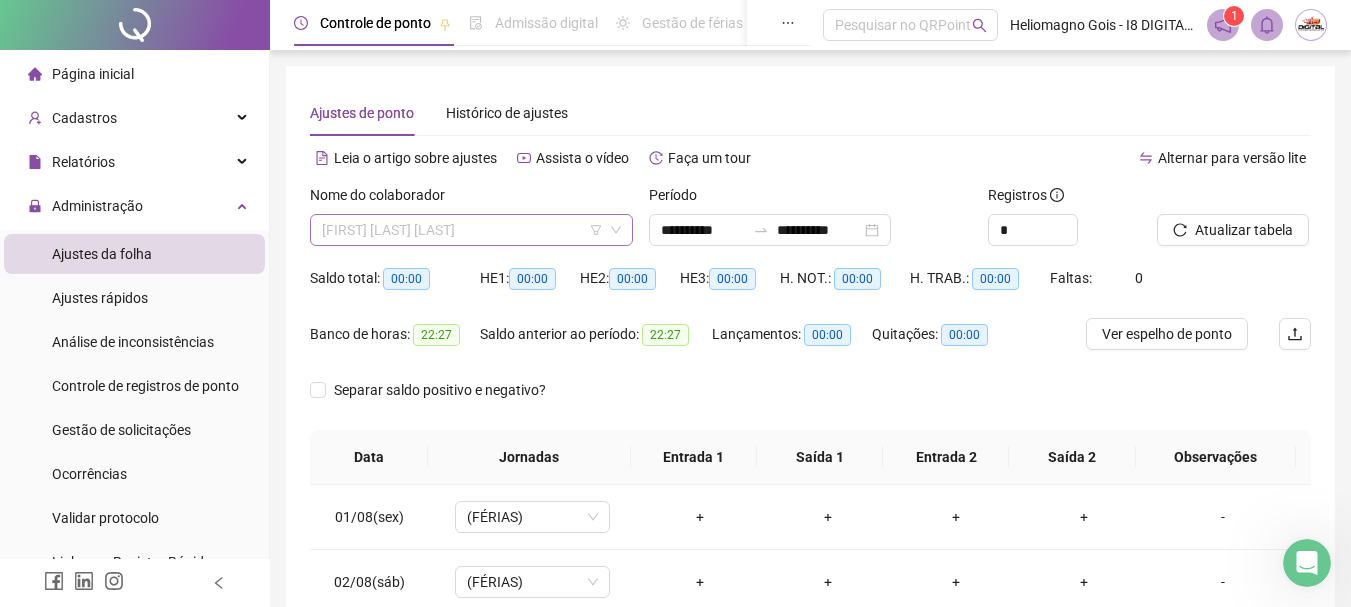click on "[FIRST] [LAST] [LAST]" at bounding box center [471, 230] 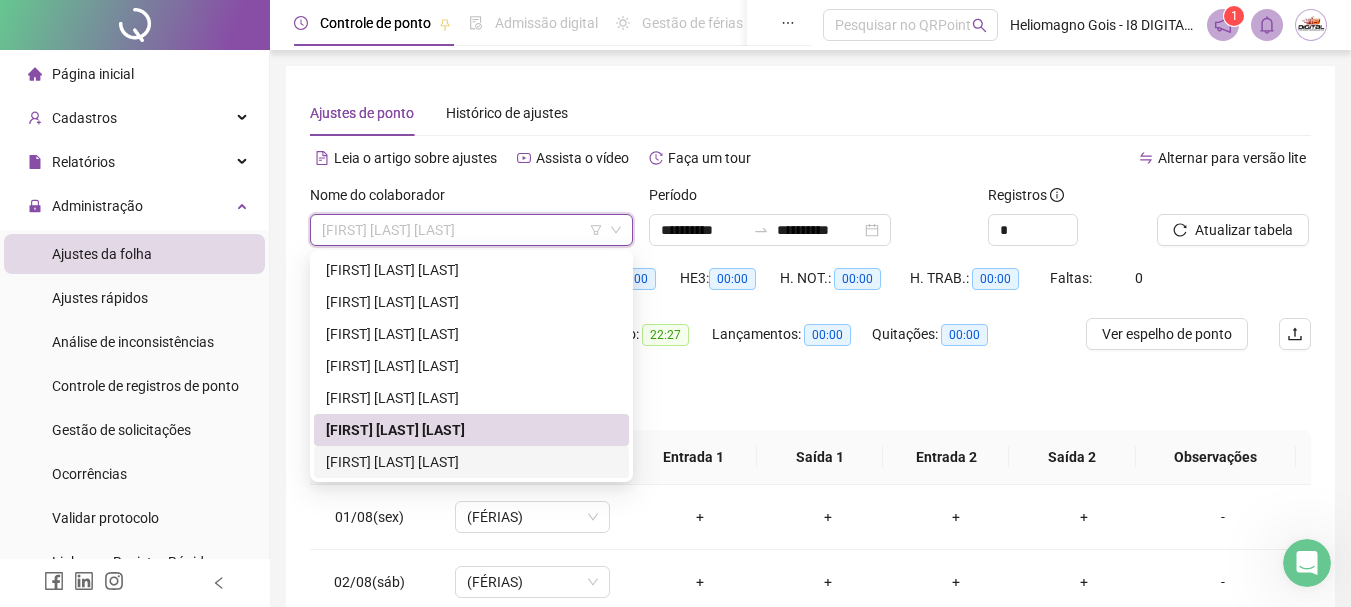 click on "[FIRST] [LAST] [LAST]" at bounding box center [471, 462] 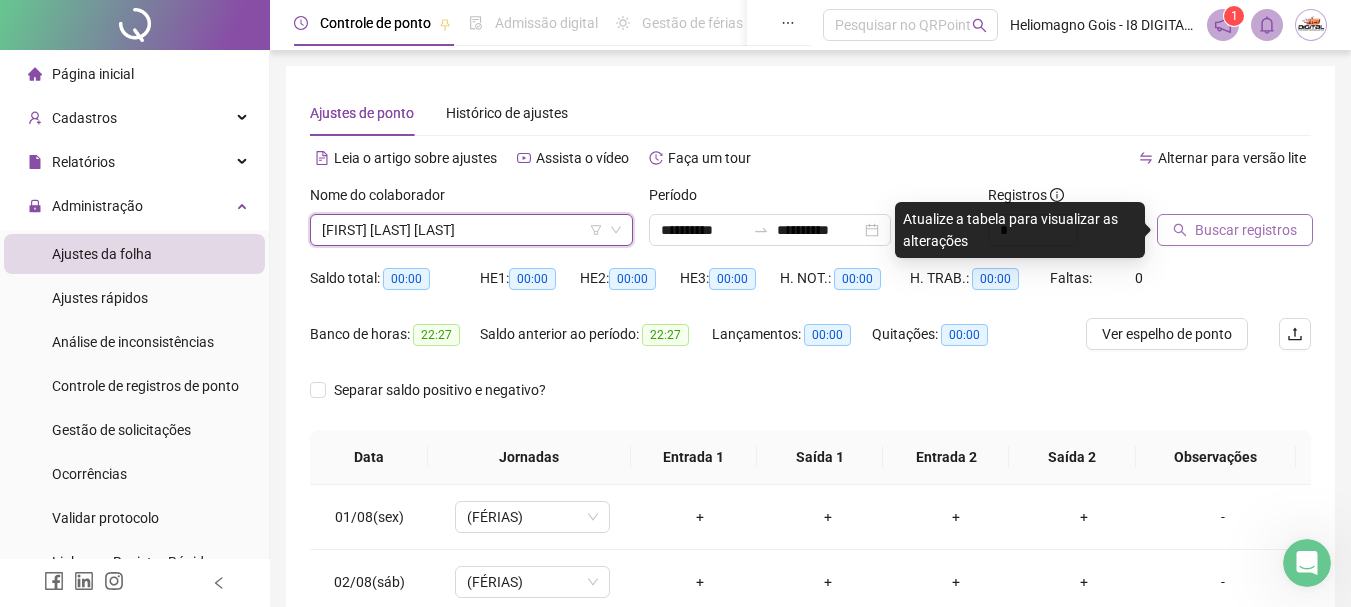 click on "Buscar registros" at bounding box center [1246, 230] 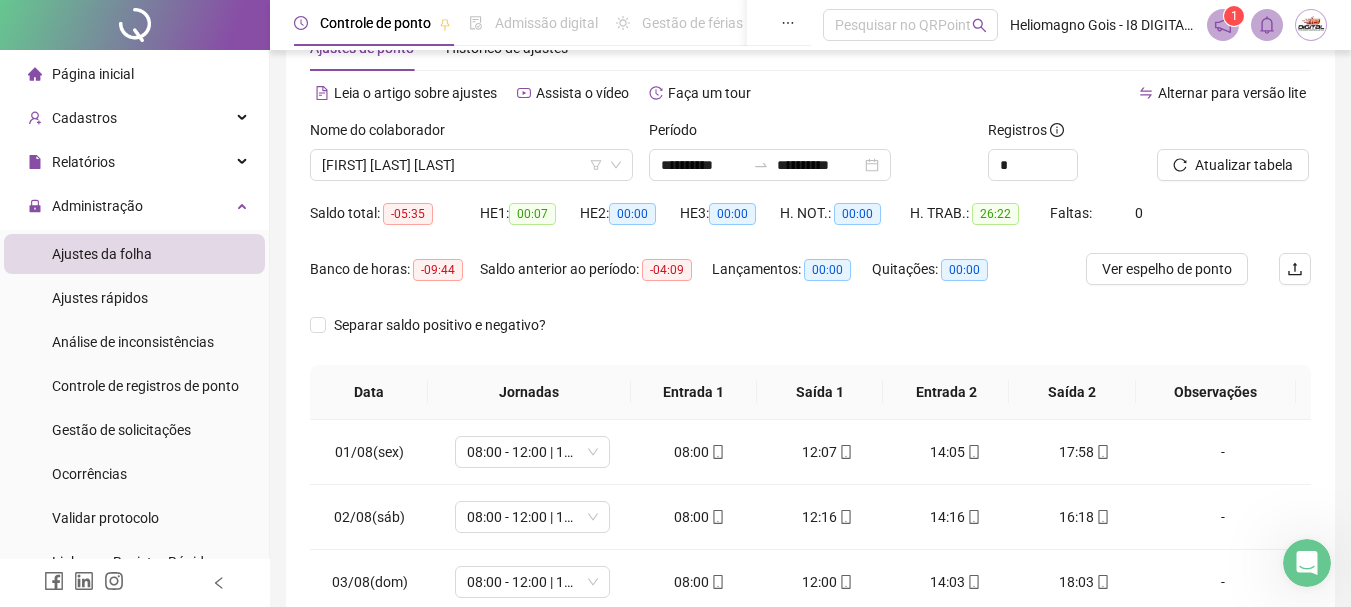 scroll, scrollTop: 100, scrollLeft: 0, axis: vertical 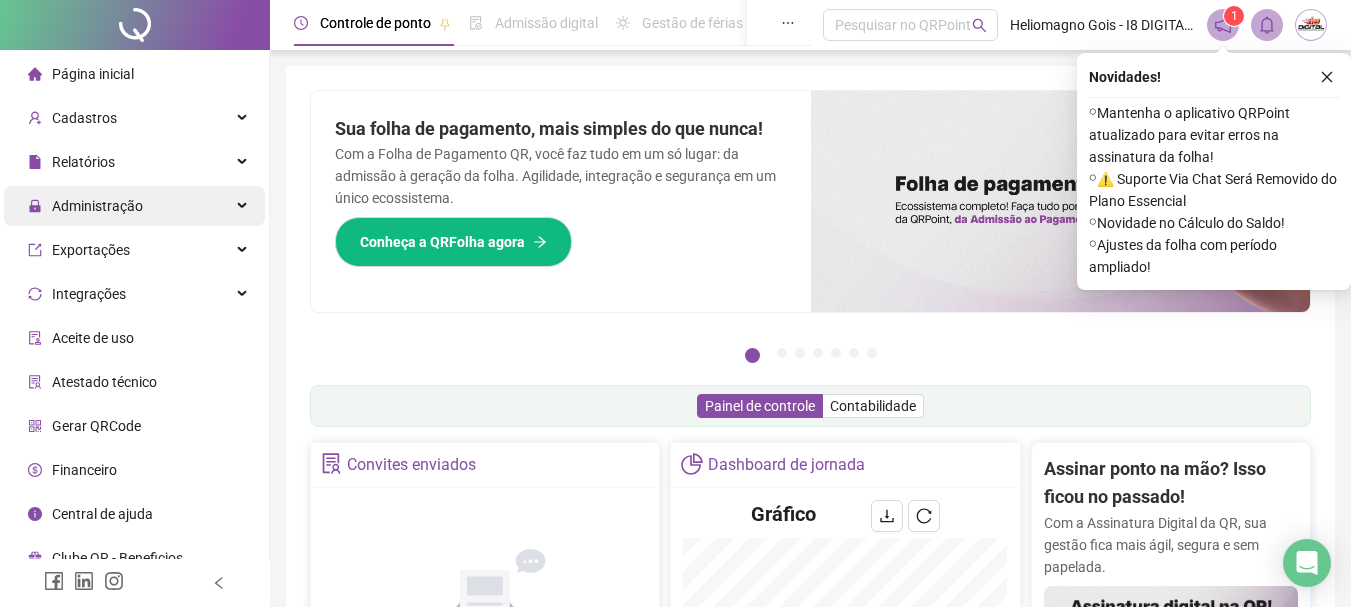 click on "Administração" at bounding box center [97, 206] 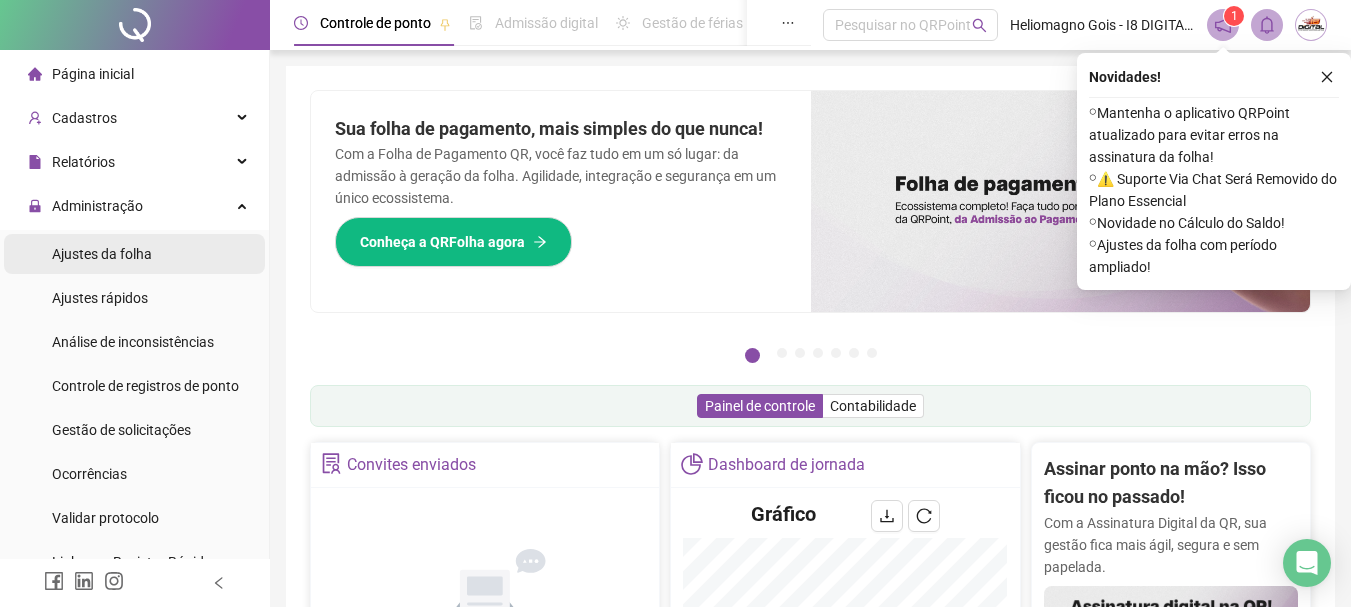 click on "Ajustes da folha" at bounding box center [102, 254] 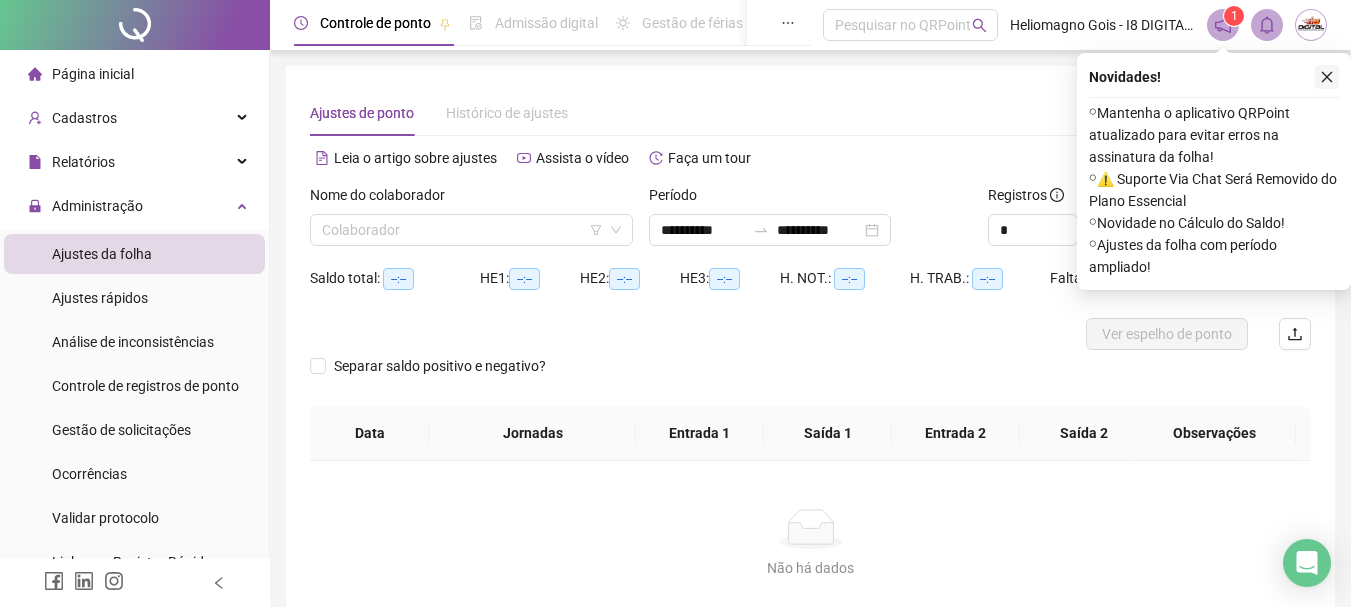 click at bounding box center (1327, 77) 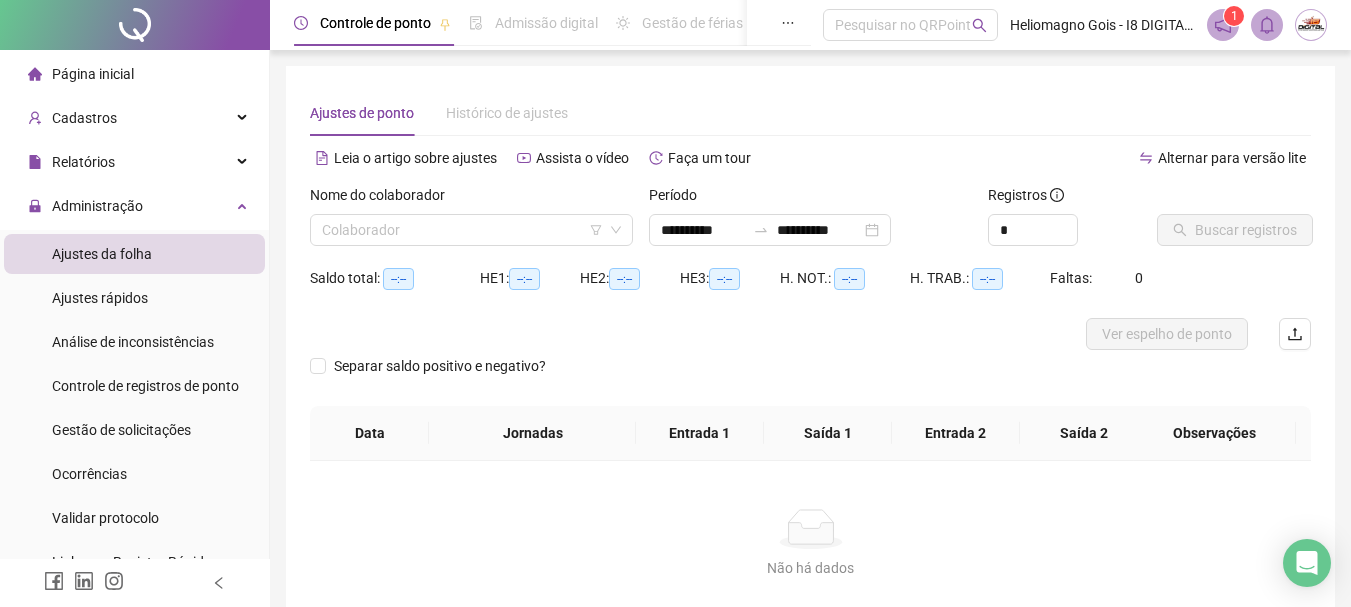 click on "Nome do colaborador Colaborador" at bounding box center [471, 223] 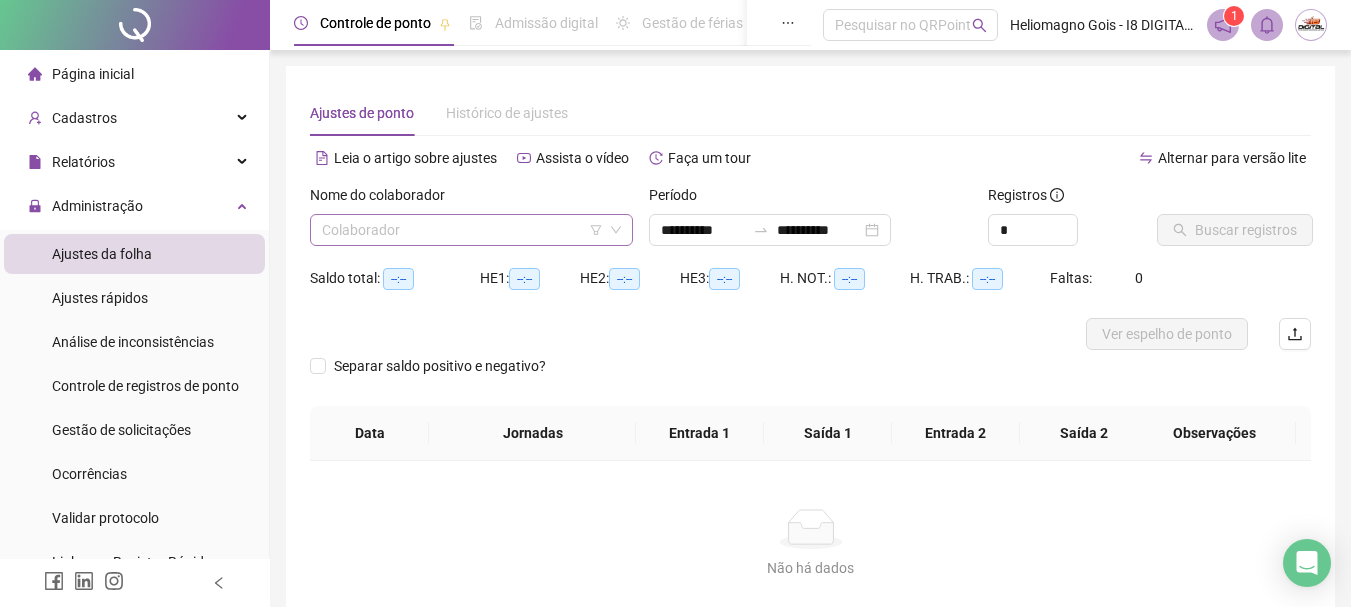 click at bounding box center [462, 230] 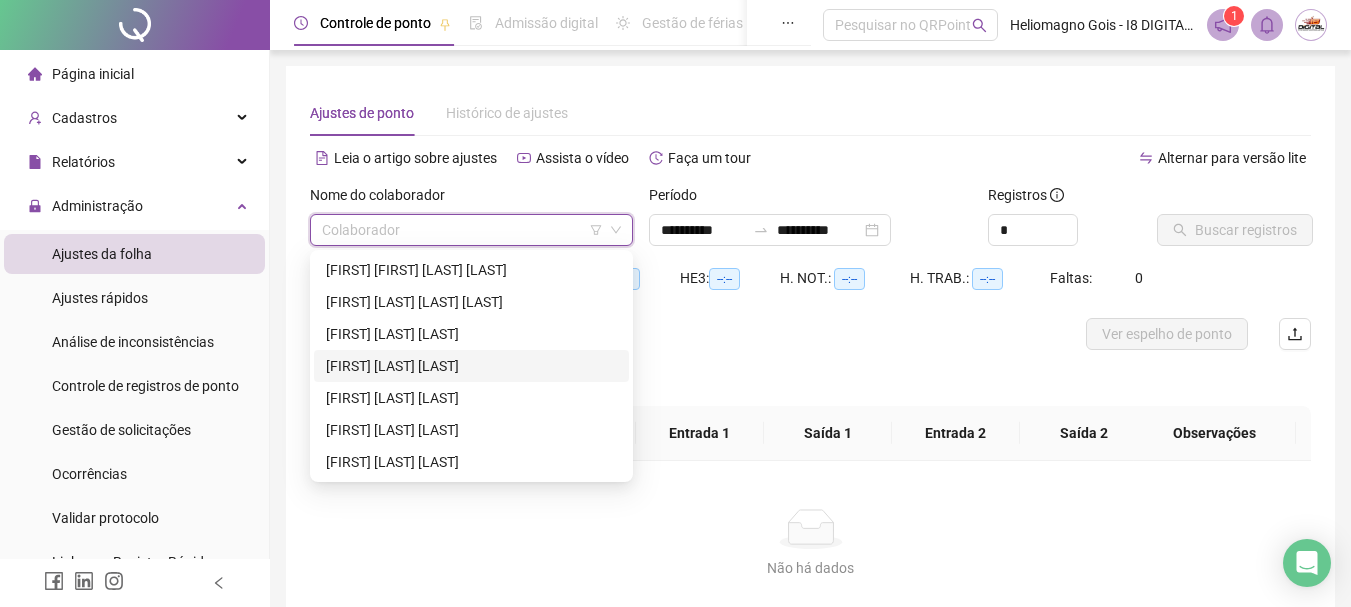 click on "[FIRST] [LAST] [LAST]" at bounding box center (471, 366) 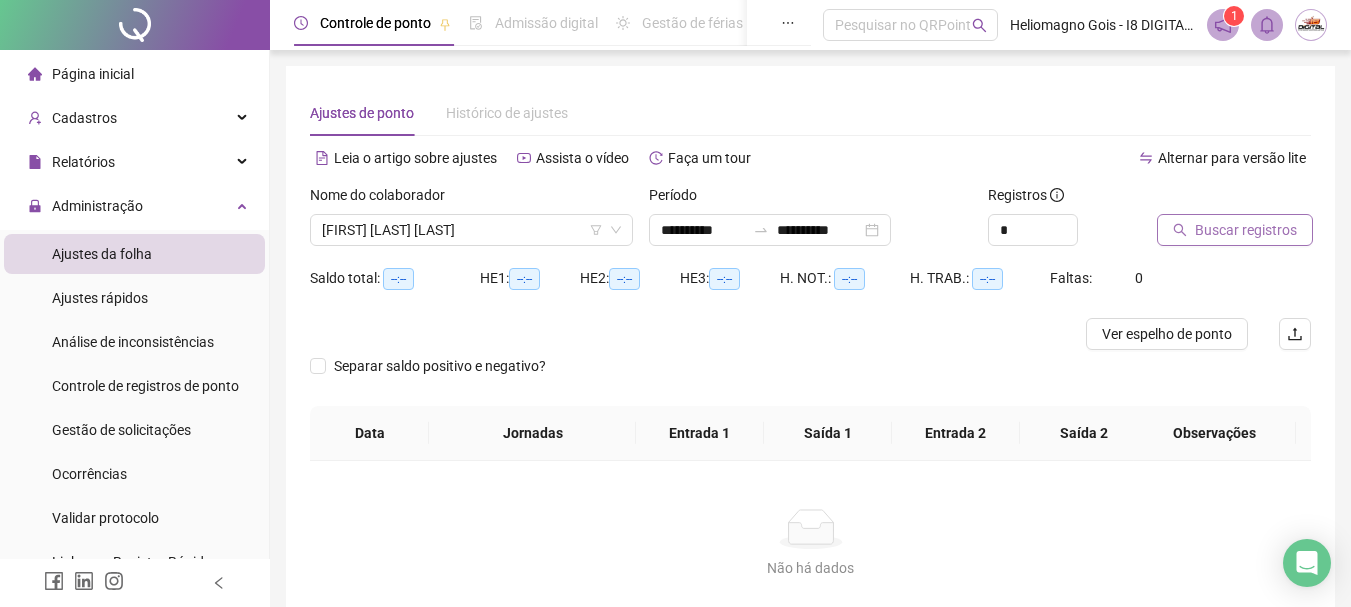 click 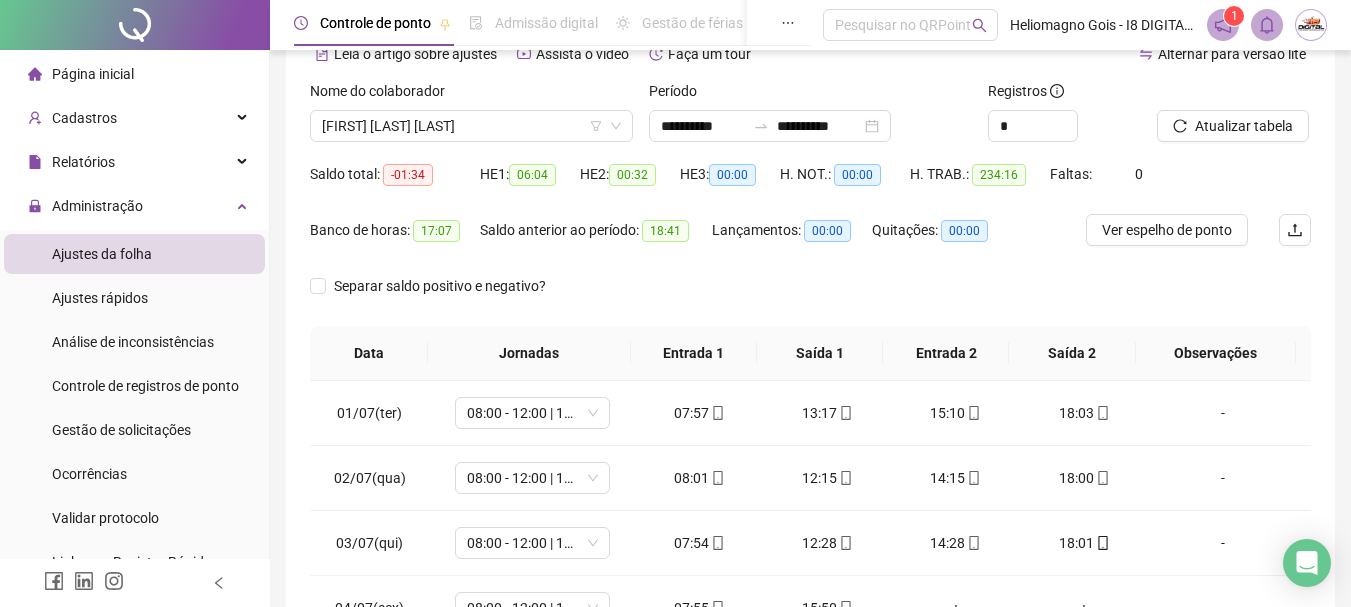 scroll, scrollTop: 200, scrollLeft: 0, axis: vertical 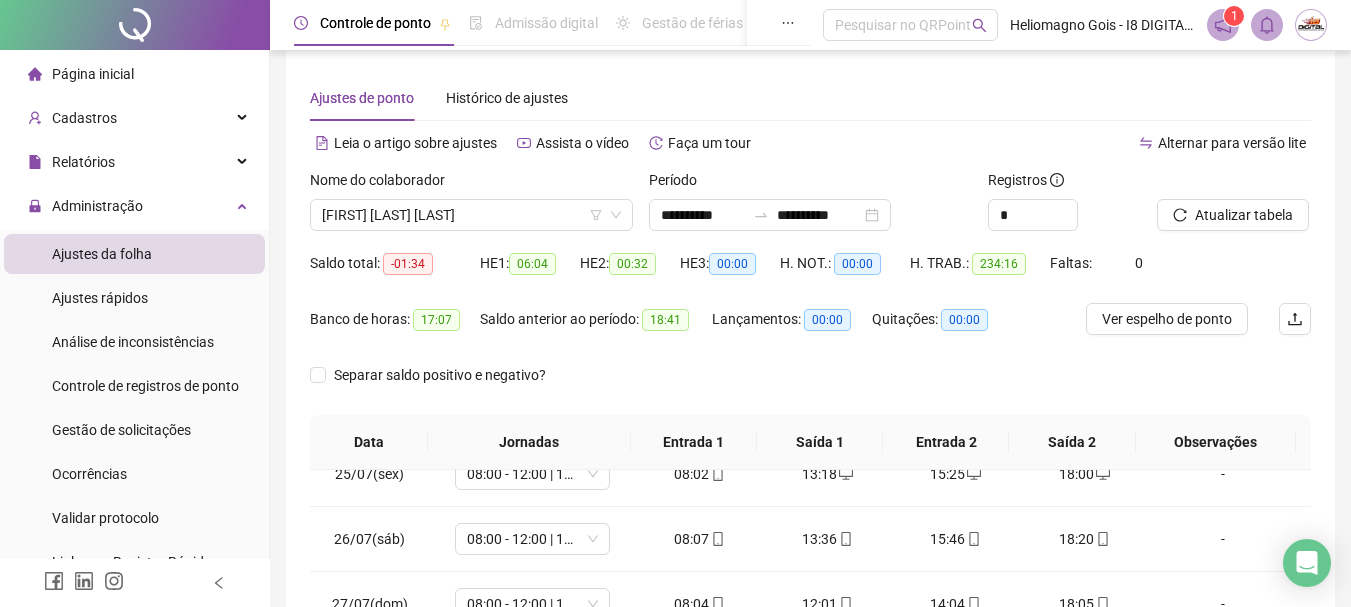 click on "Nome do colaborador" at bounding box center (471, 184) 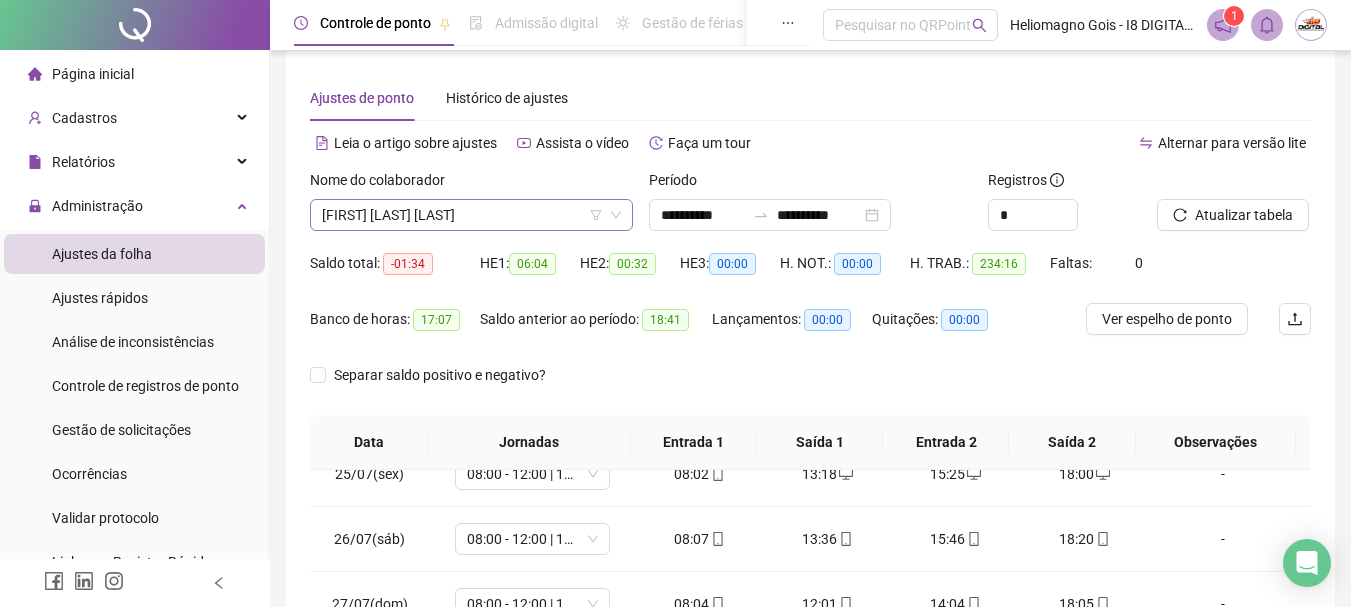 click on "[FIRST] [LAST] [LAST]" at bounding box center (471, 215) 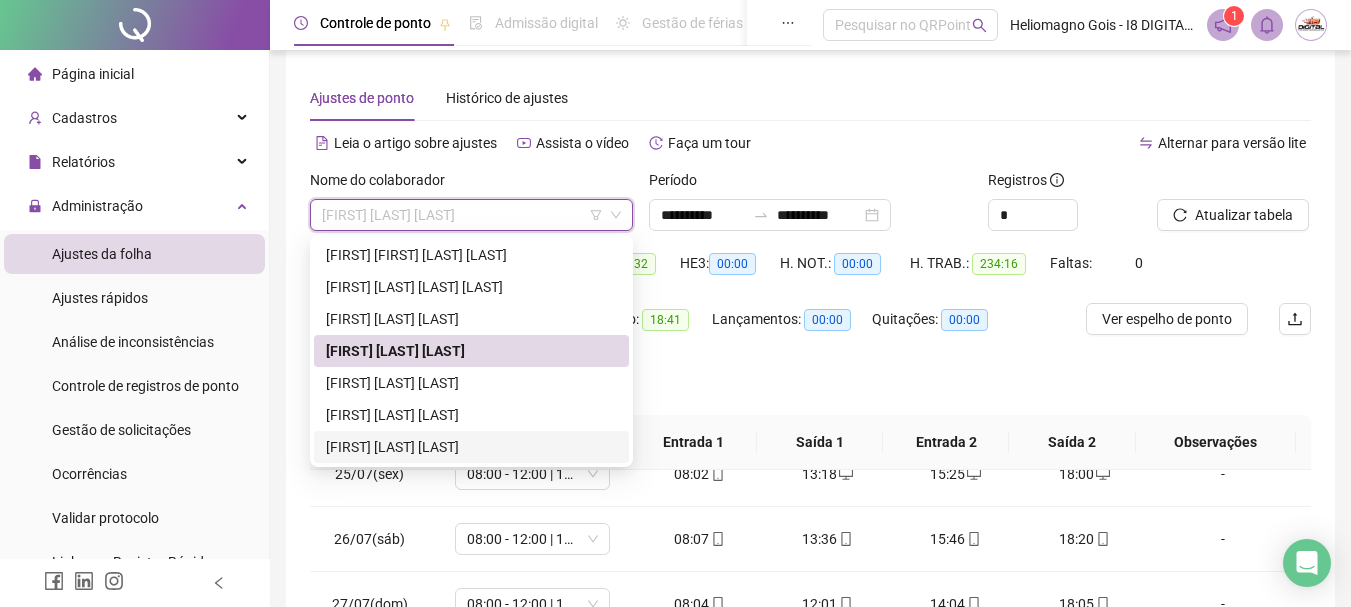 click on "[FIRST] [LAST] [LAST]" at bounding box center [471, 447] 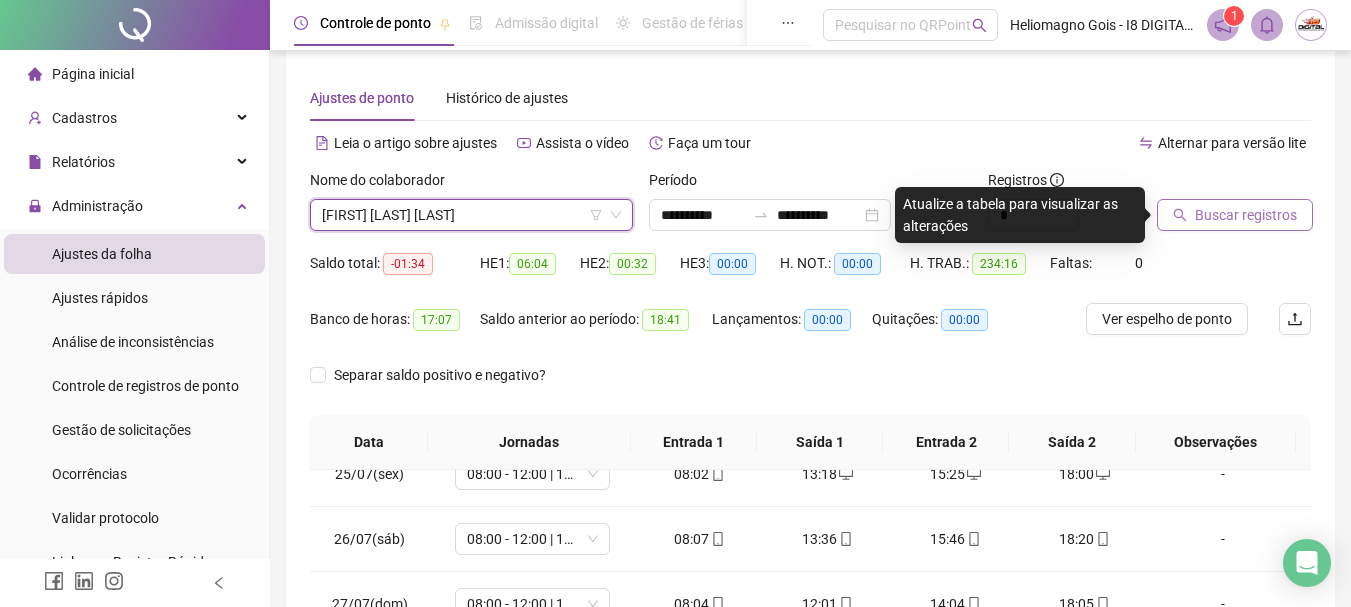 click on "Buscar registros" at bounding box center (1246, 215) 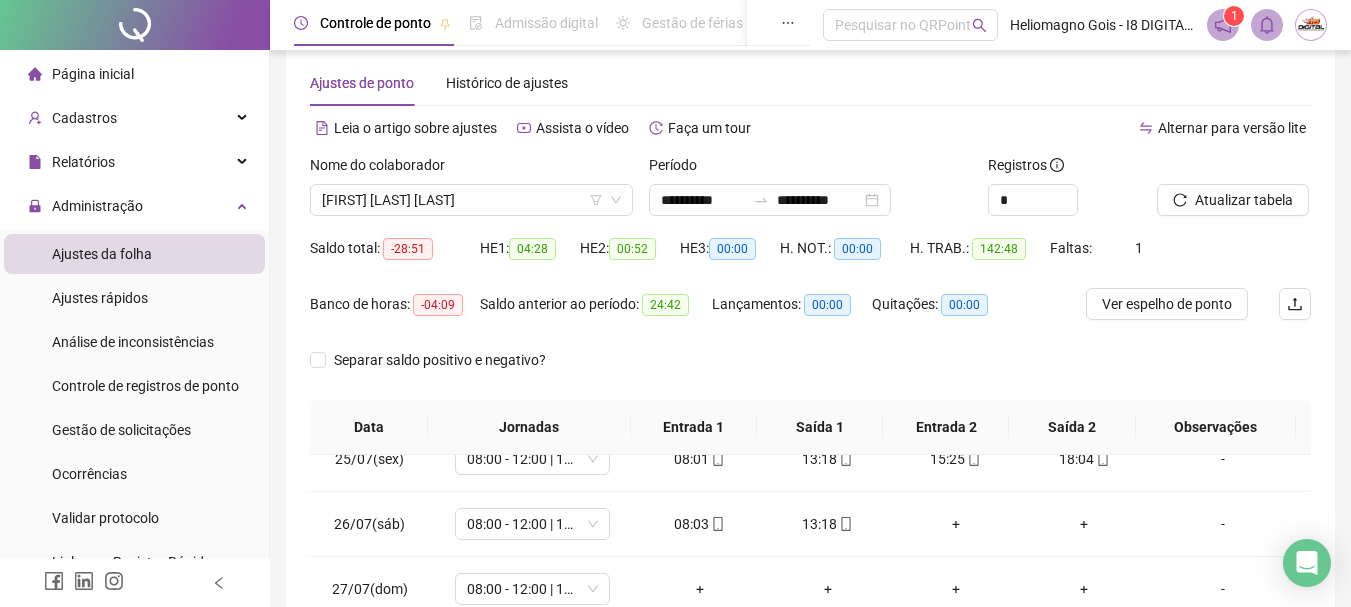 scroll, scrollTop: 315, scrollLeft: 0, axis: vertical 